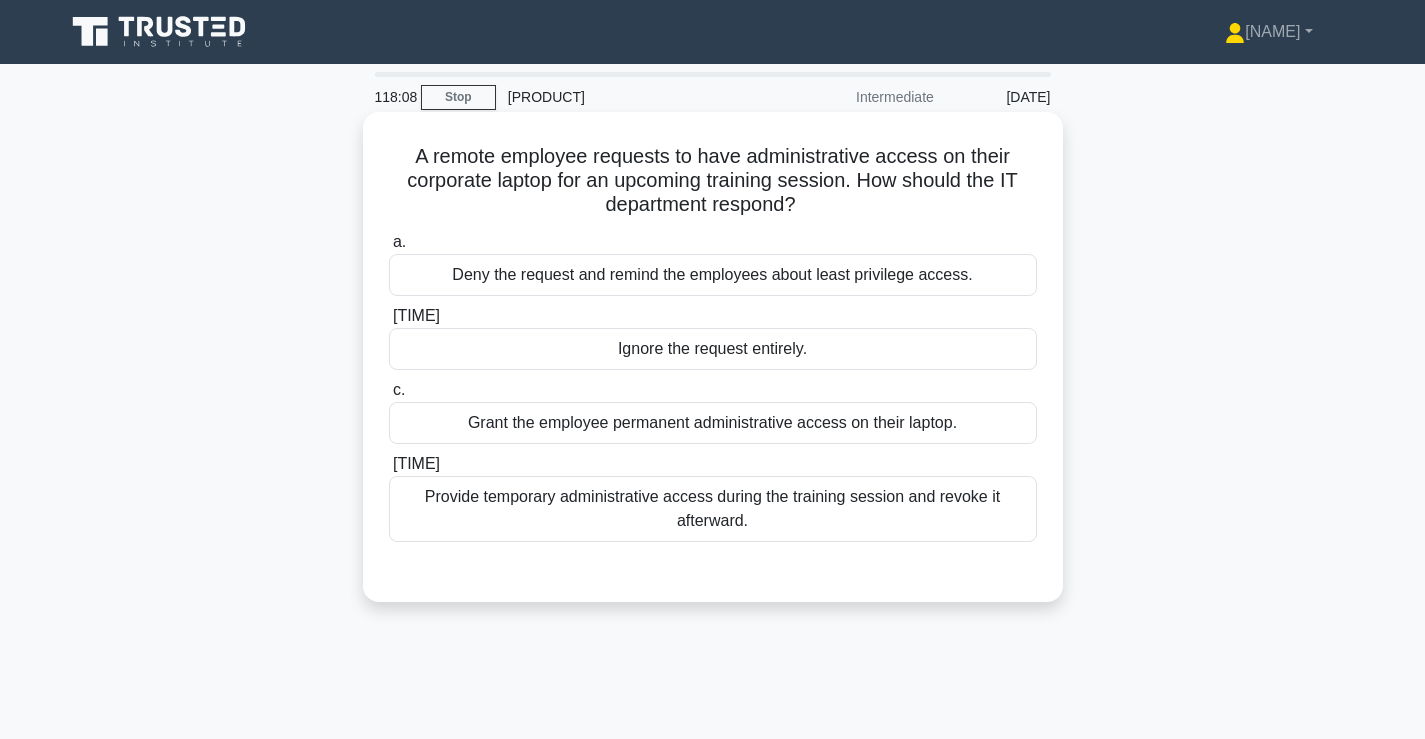 scroll, scrollTop: 0, scrollLeft: 0, axis: both 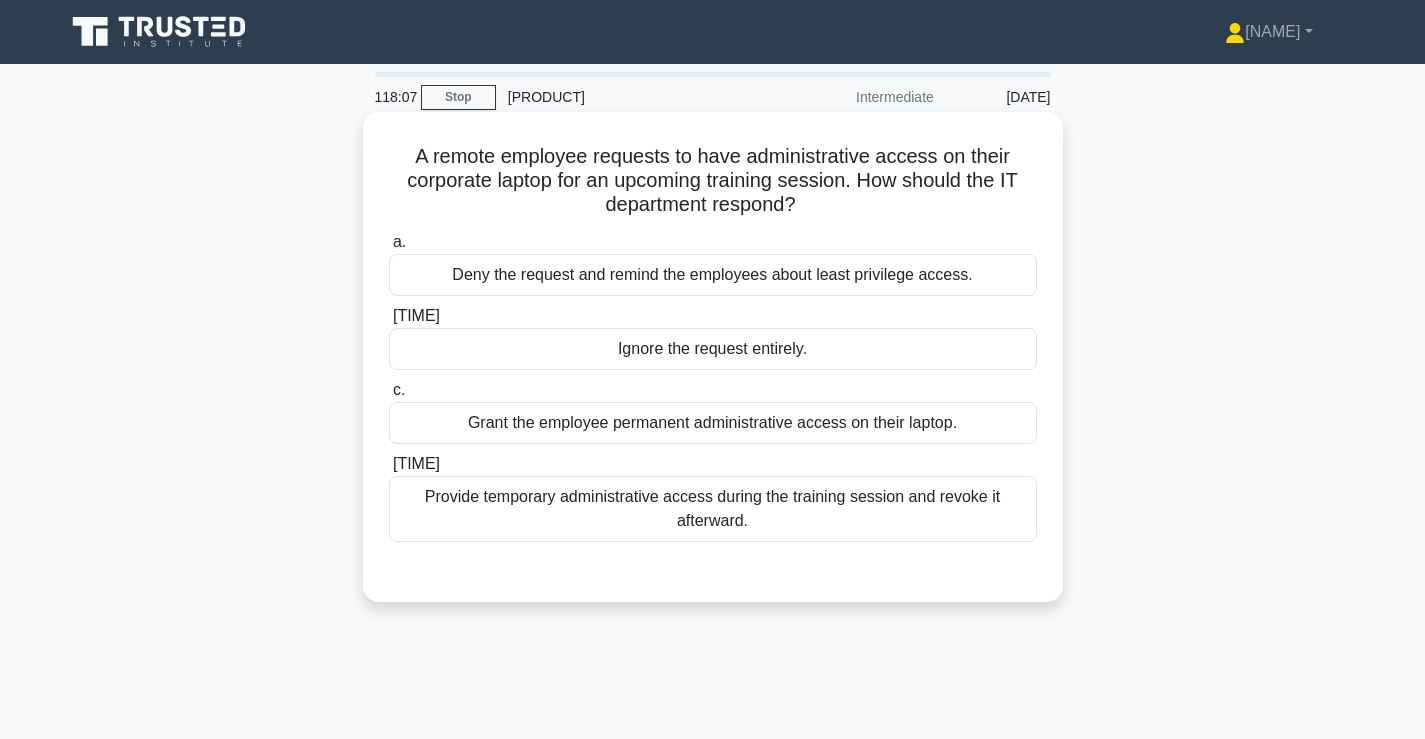 drag, startPoint x: 836, startPoint y: 210, endPoint x: 628, endPoint y: 164, distance: 213.02582 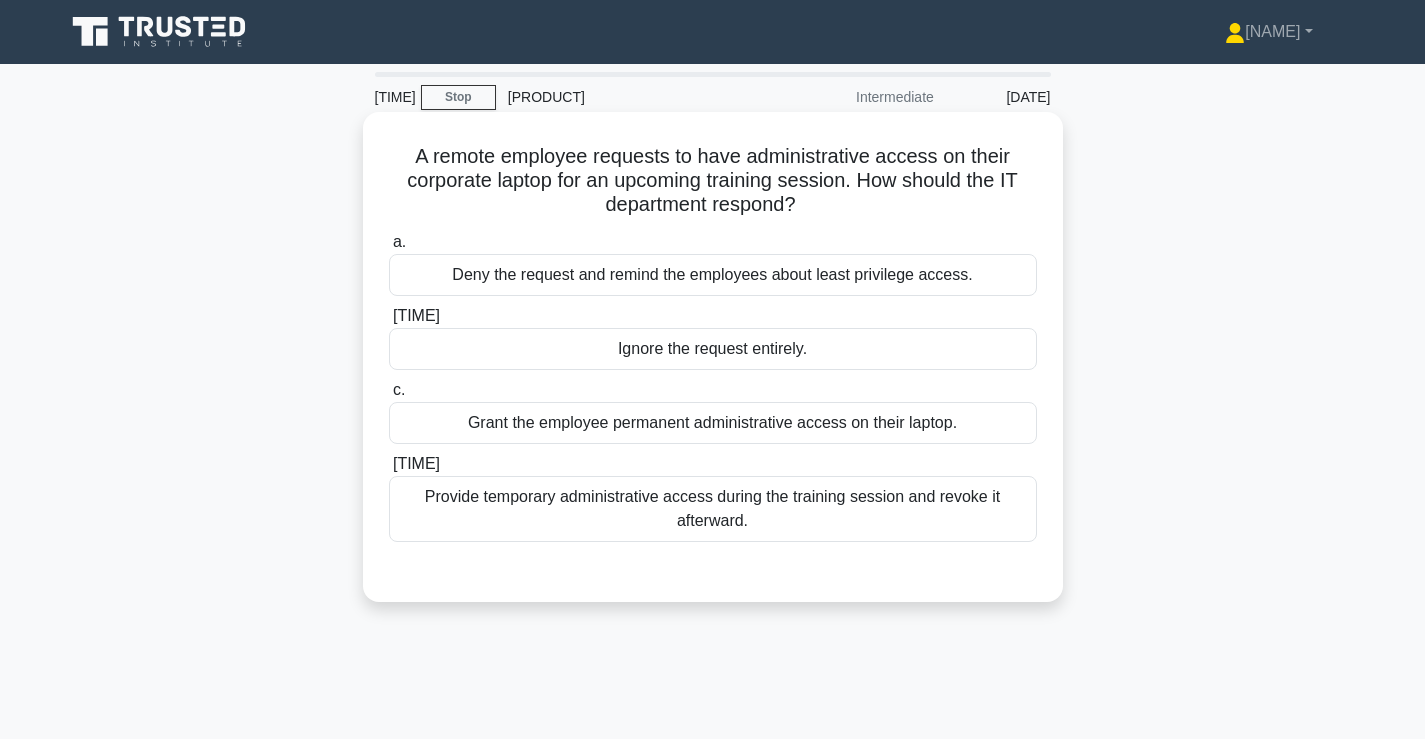 drag, startPoint x: 540, startPoint y: 184, endPoint x: 871, endPoint y: 222, distance: 333.17413 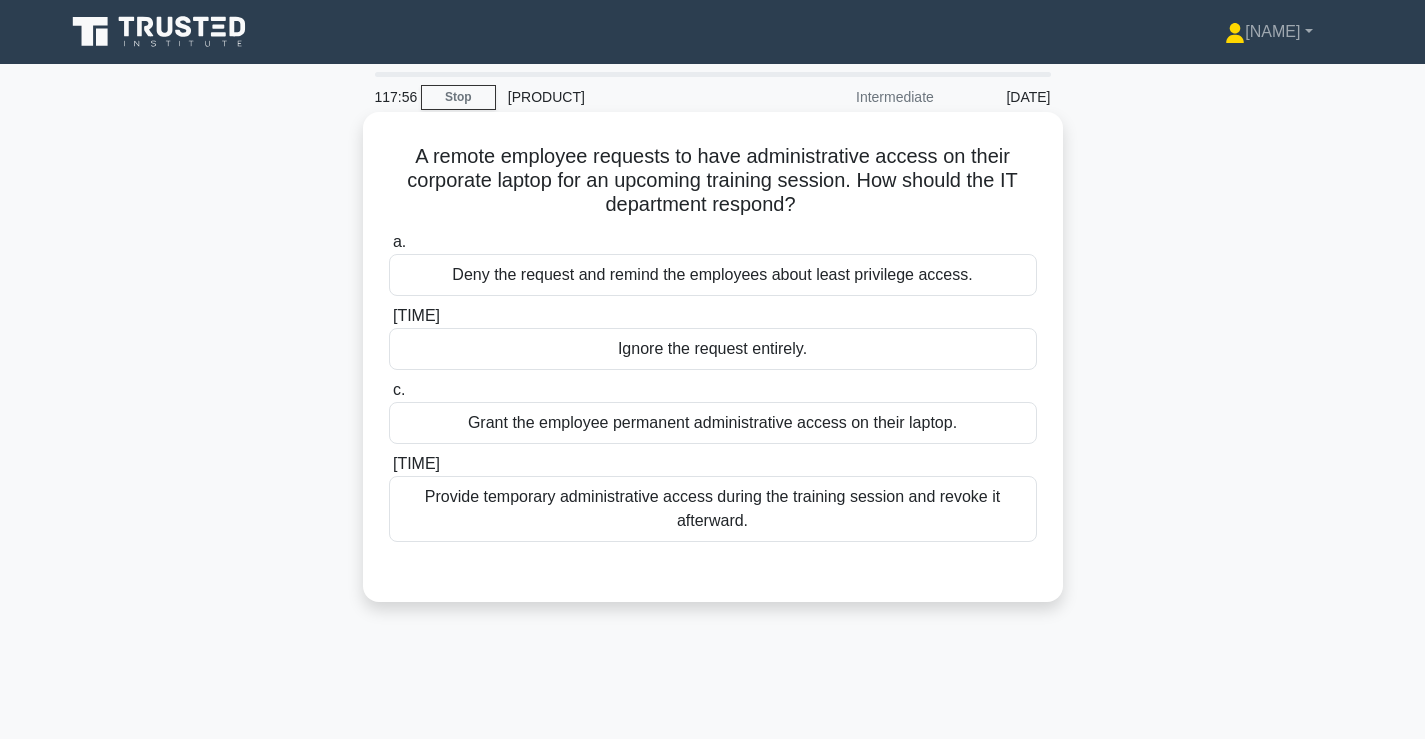 click on "Provide temporary administrative access during the training session and revoke it afterward." at bounding box center [713, 509] 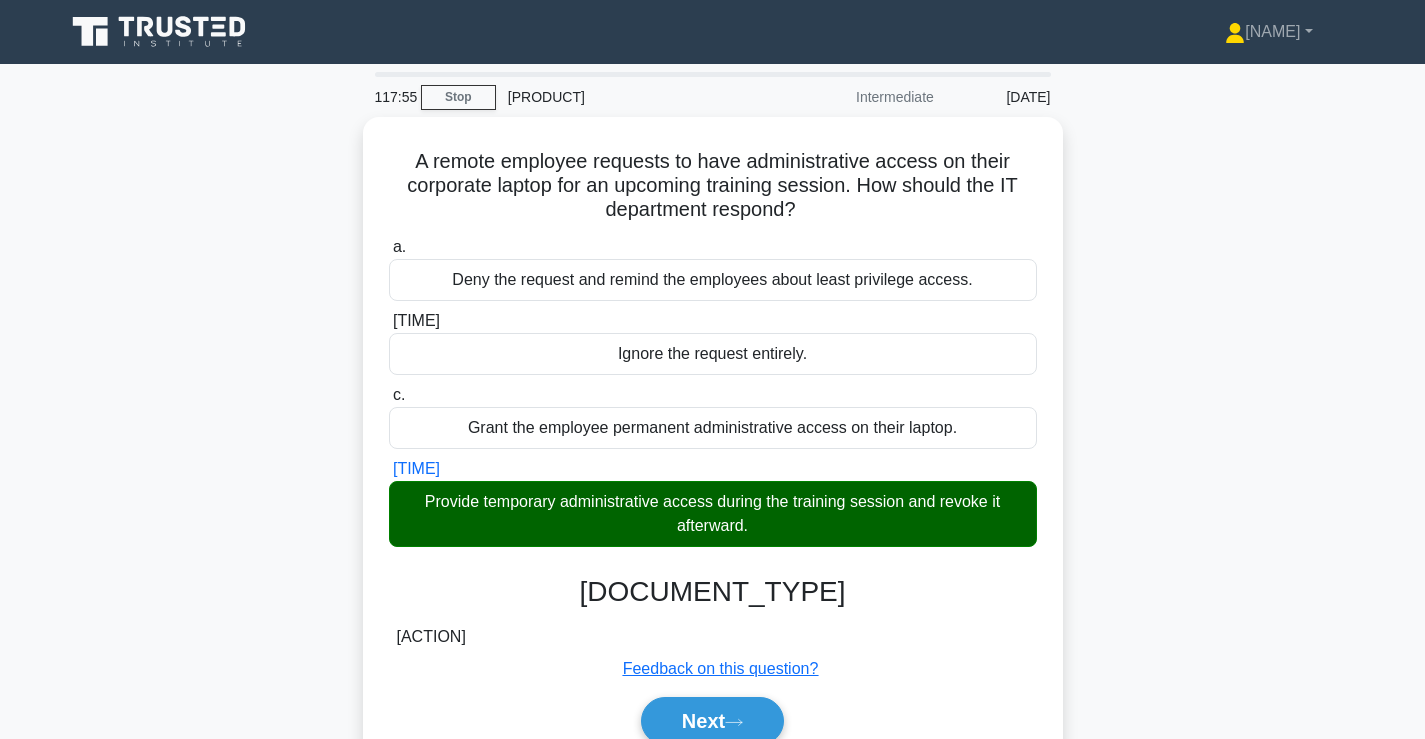 scroll, scrollTop: 341, scrollLeft: 0, axis: vertical 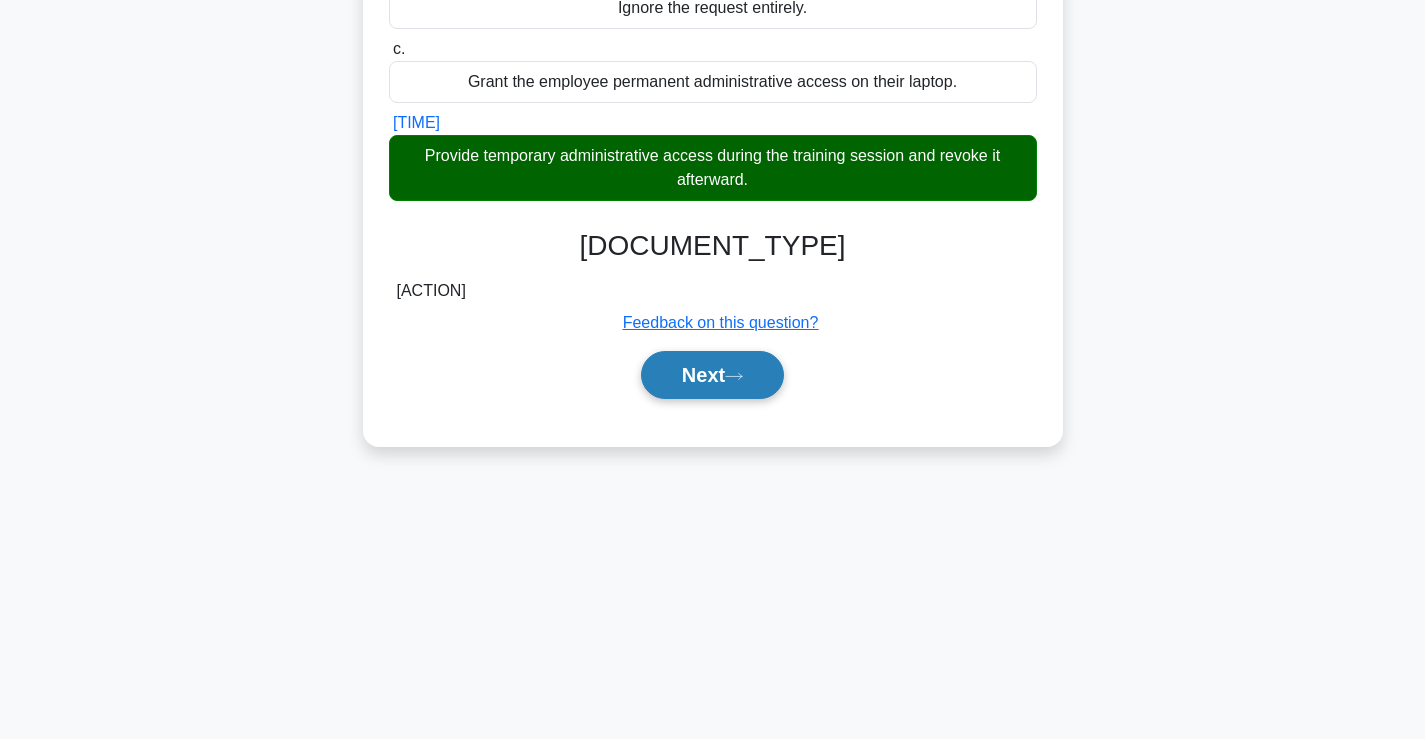 click on "Next" at bounding box center (712, 375) 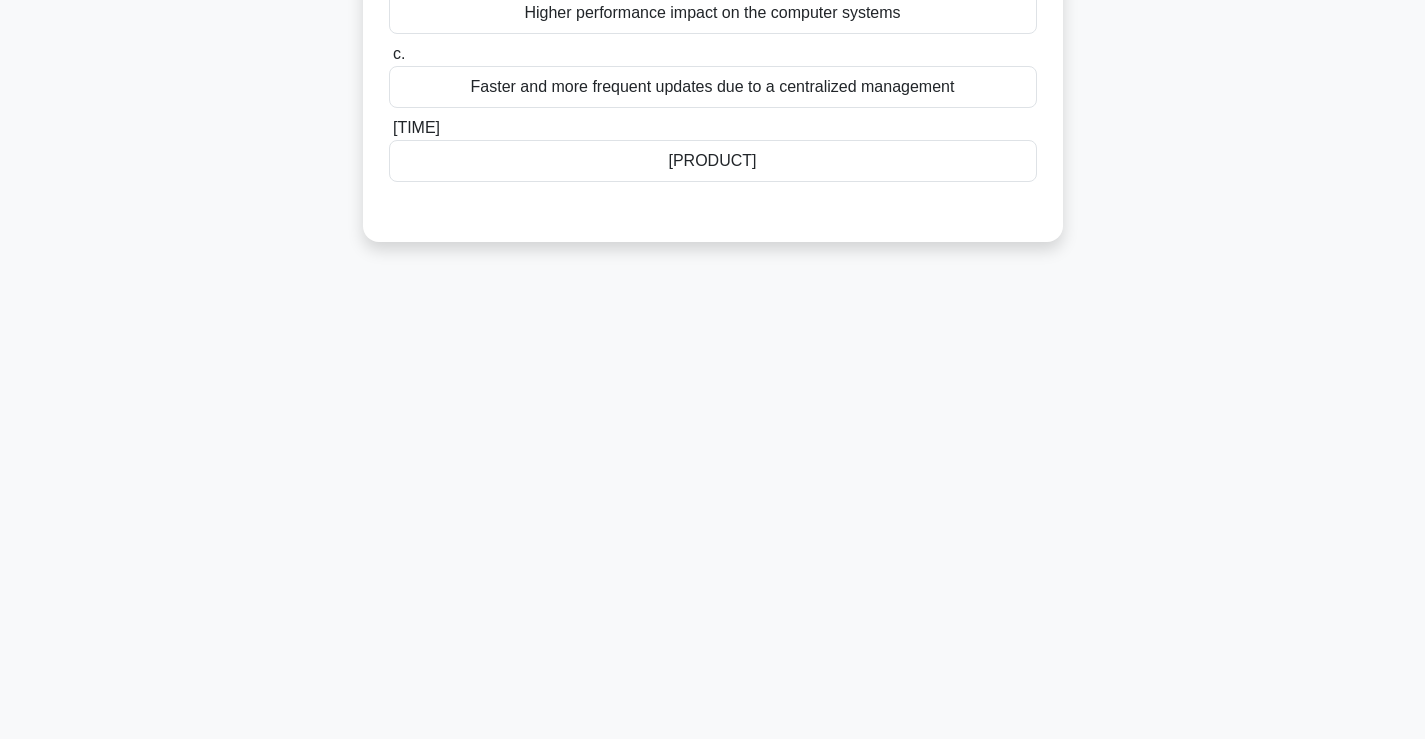 scroll, scrollTop: 0, scrollLeft: 0, axis: both 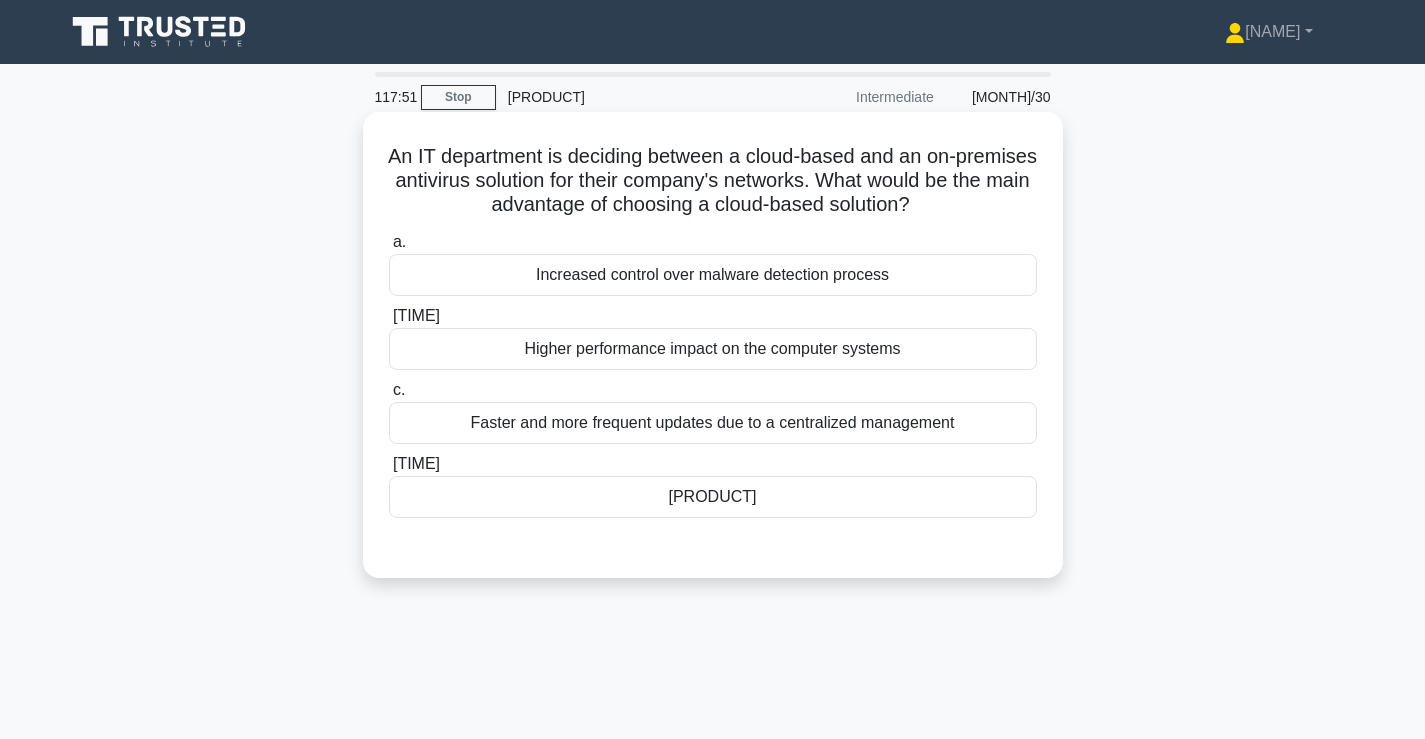 drag, startPoint x: 549, startPoint y: 147, endPoint x: 996, endPoint y: 195, distance: 449.5698 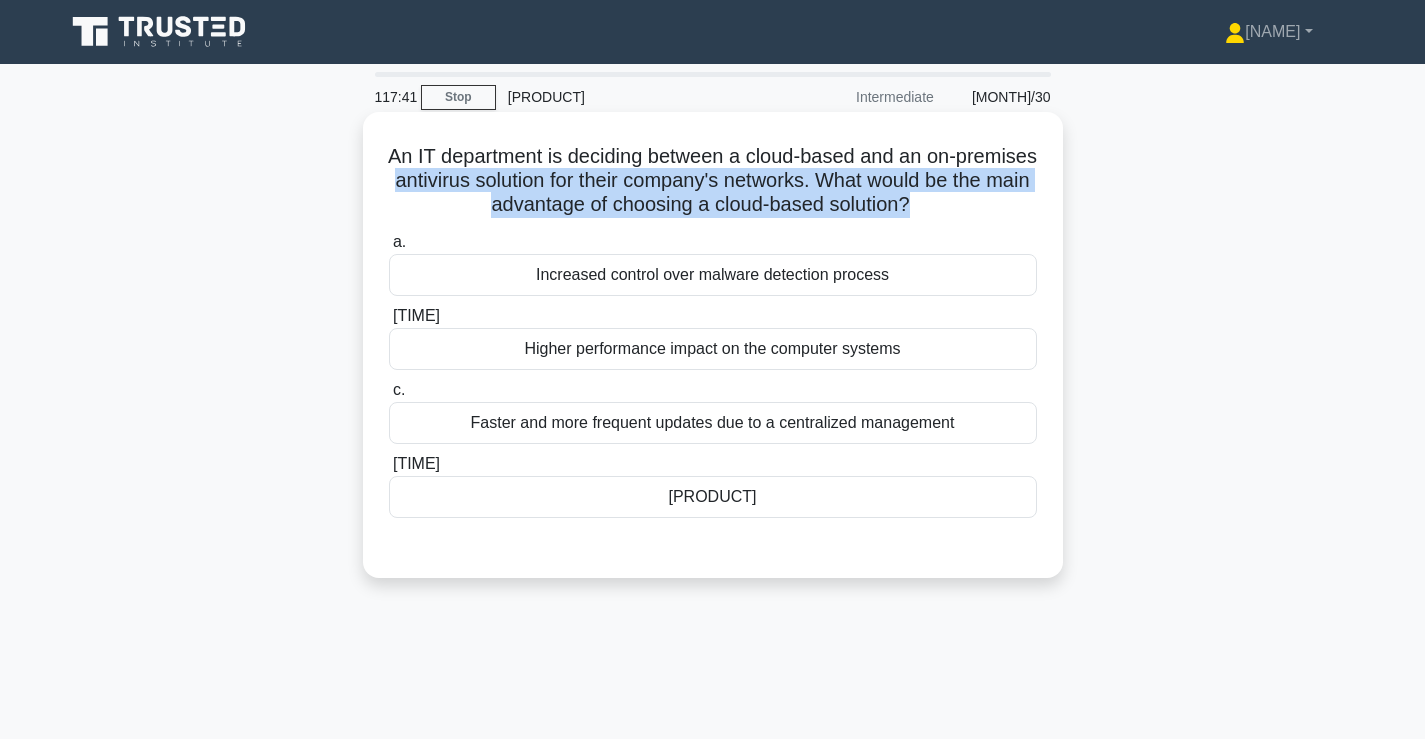 drag, startPoint x: 996, startPoint y: 195, endPoint x: 483, endPoint y: 187, distance: 513.0624 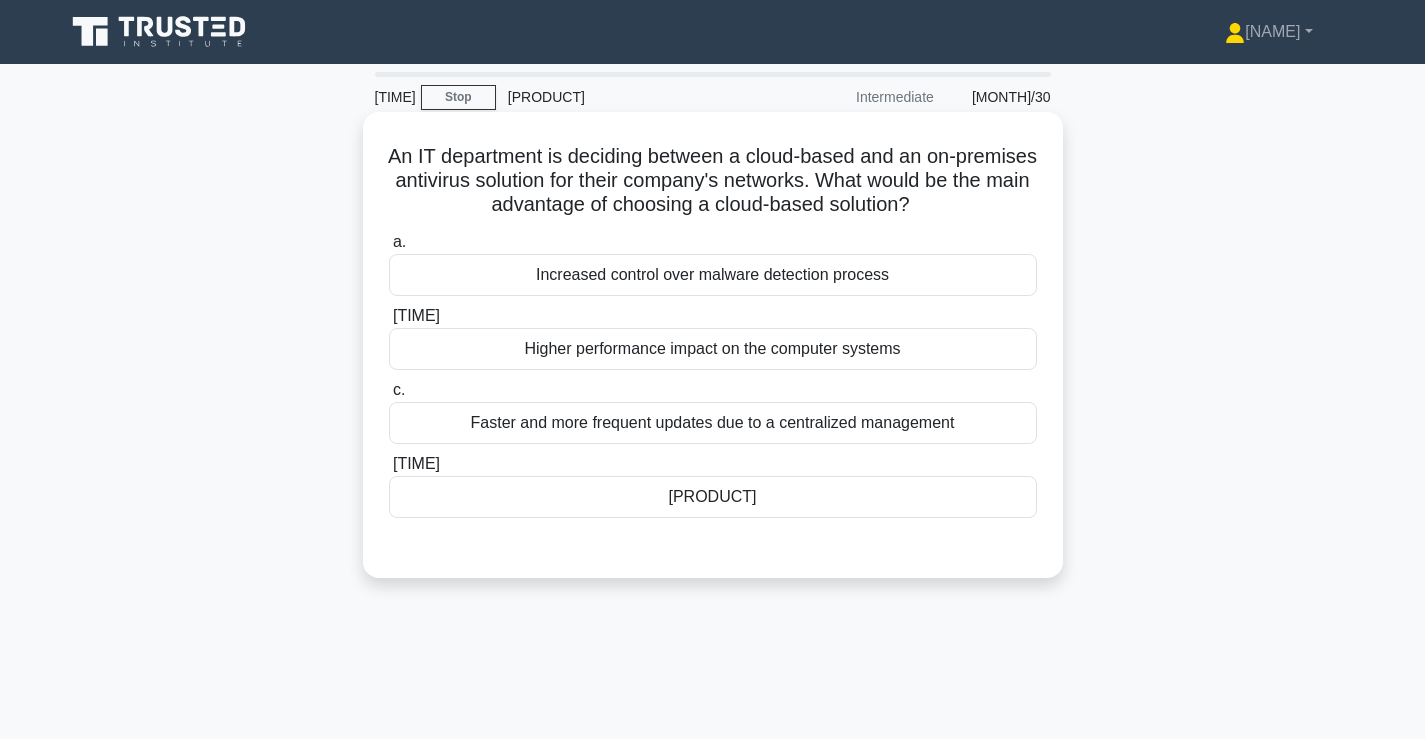 click on "Faster and more frequent updates due to a centralized management" at bounding box center [713, 423] 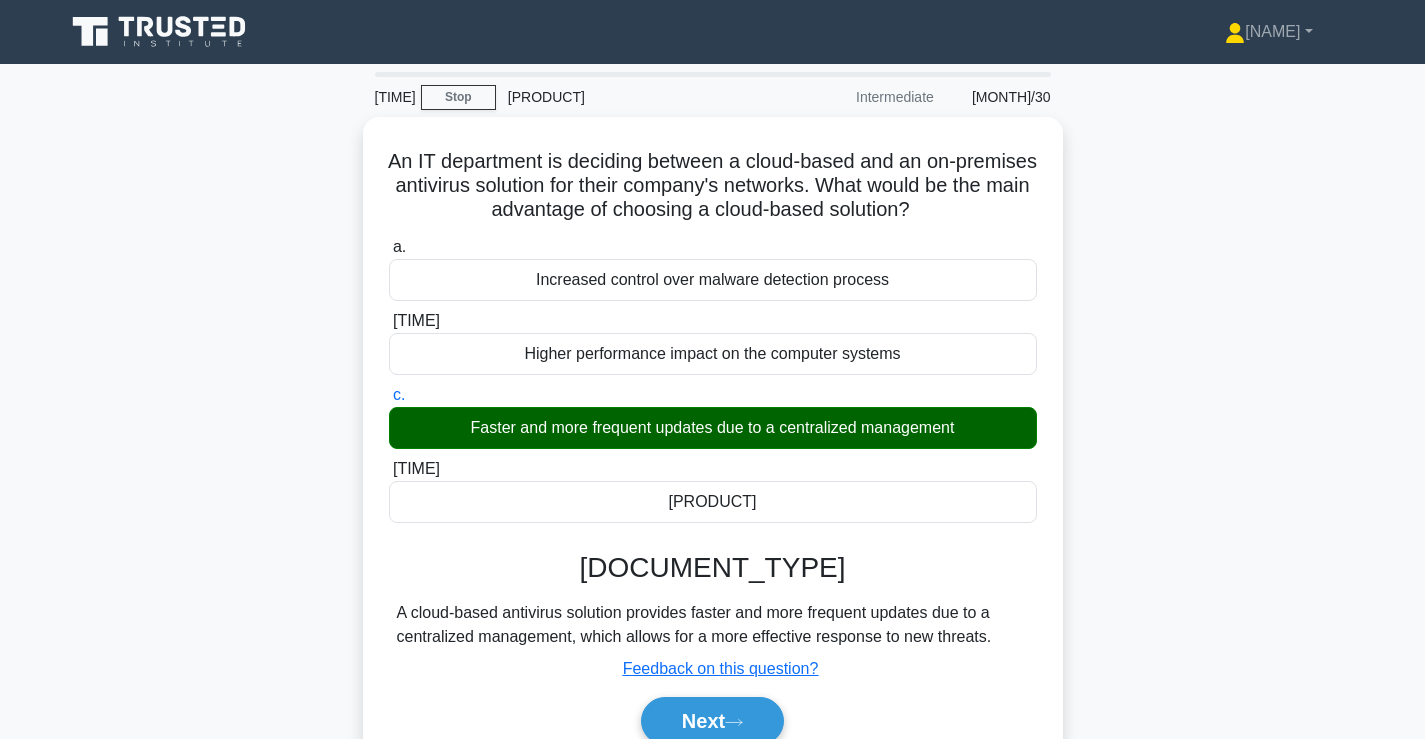 scroll, scrollTop: 341, scrollLeft: 0, axis: vertical 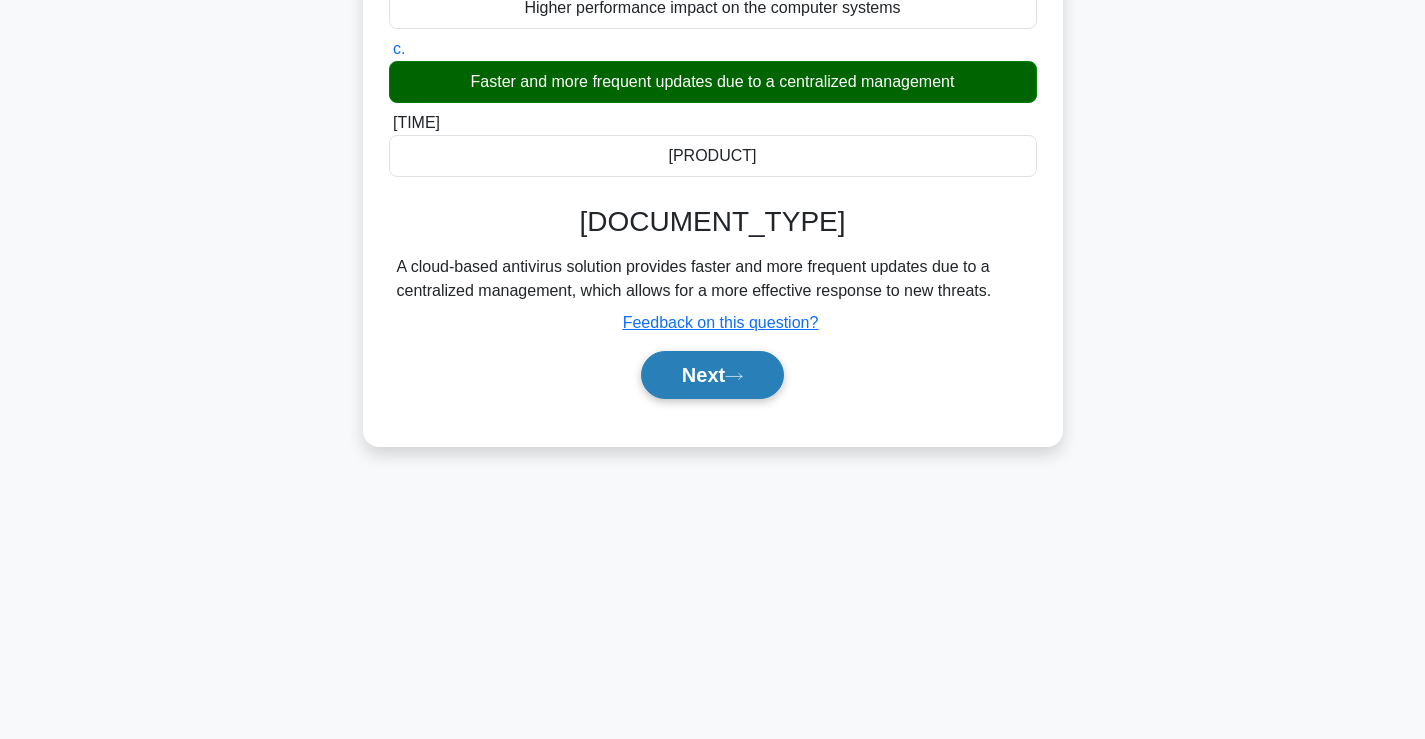 click on "Next" at bounding box center (712, 375) 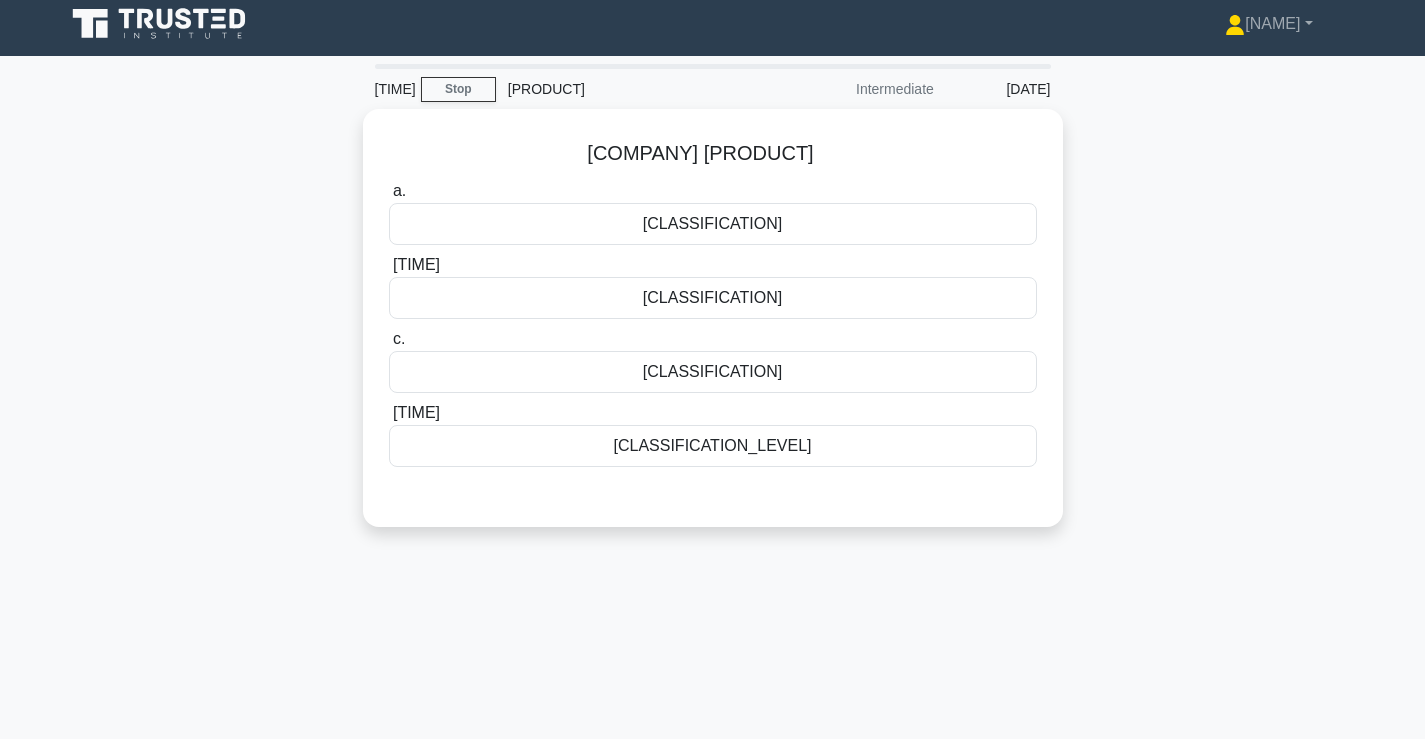 scroll, scrollTop: 0, scrollLeft: 0, axis: both 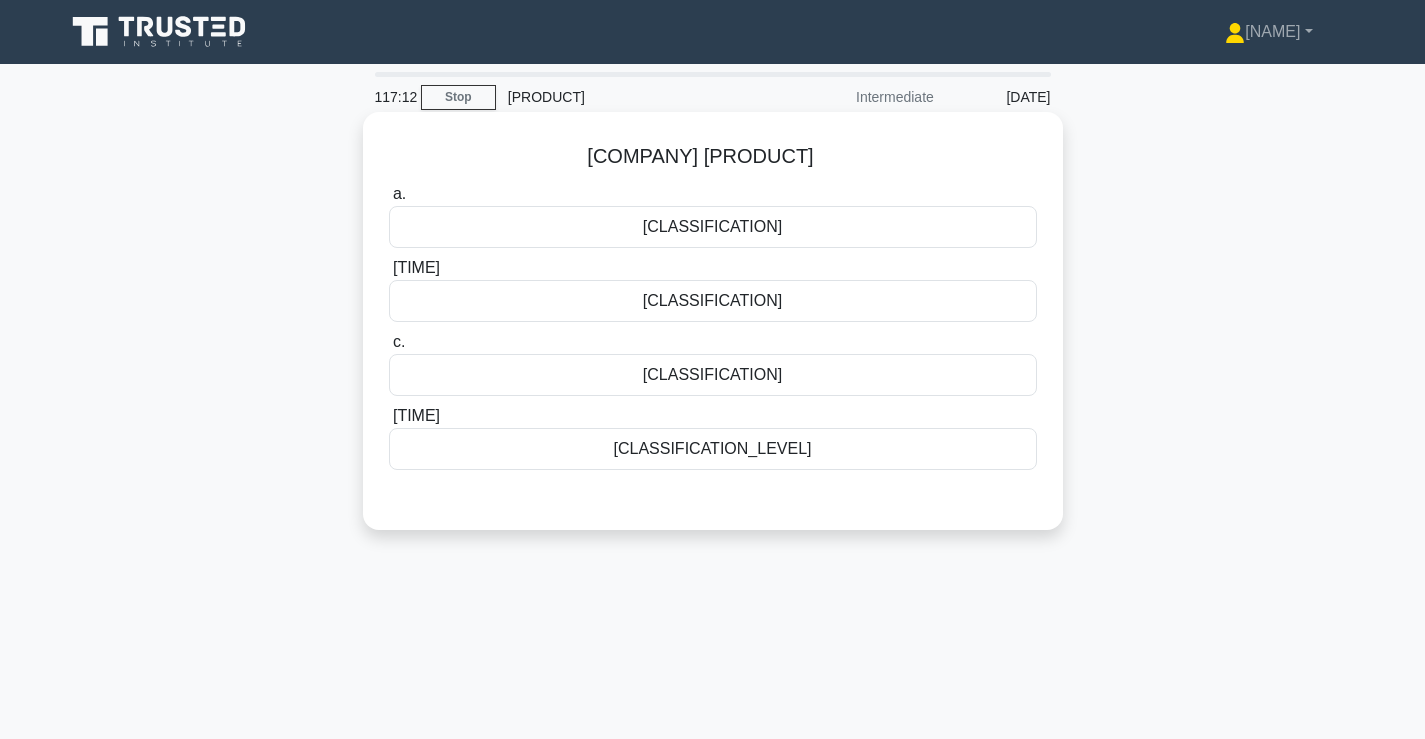 drag, startPoint x: 962, startPoint y: 247, endPoint x: 893, endPoint y: 210, distance: 78.29432 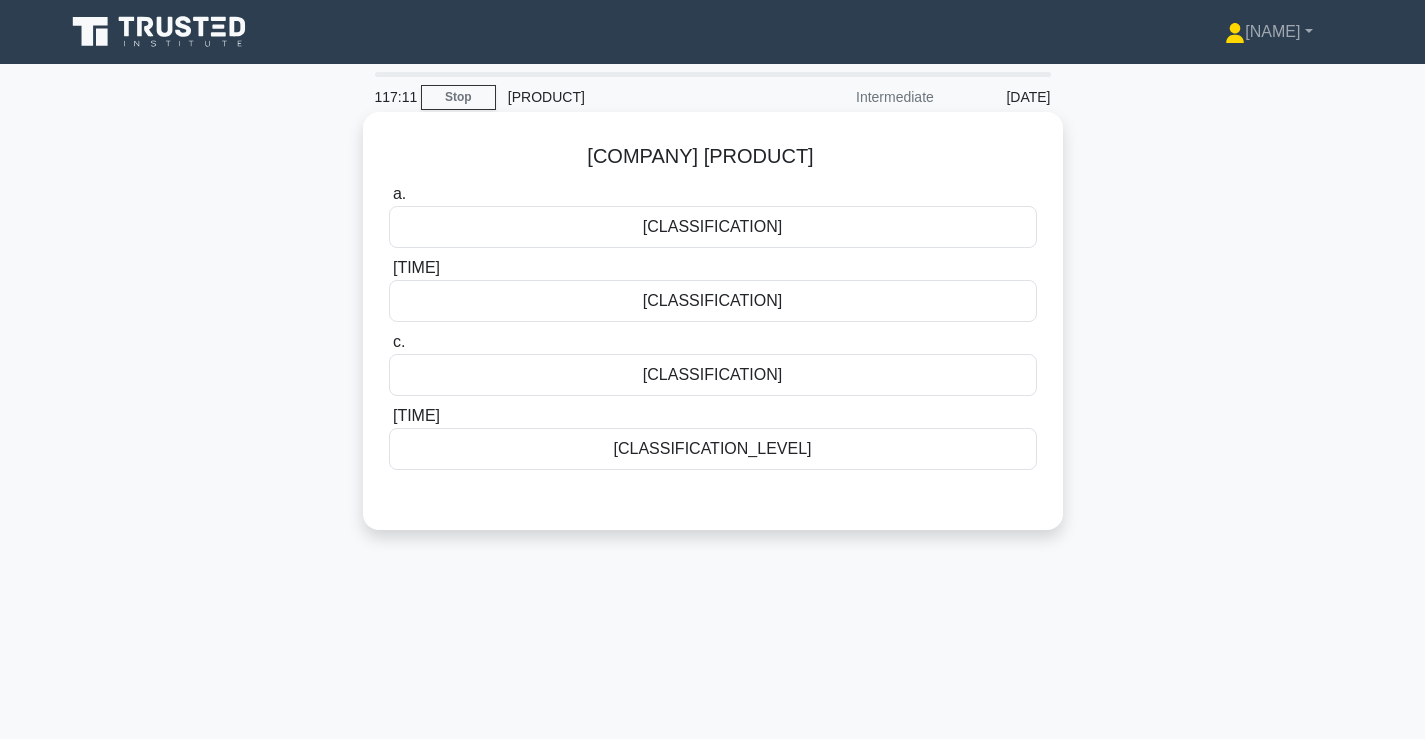 click on "Medical Group X is organizing its records and they must comply with the Health Insurance Portability and Accountability Act (HIPAA) Privacy Rule, which protects Patient Health Information (PHI). They need to determine how to classify the records containing PHI. What would be an appropriate classification level for these records?
.spinner_0XTQ{transform-origin:center;animation:spinner_y6GP .75s linear infinite}@keyframes spinner_y6GP{100%{transform:rotate(360deg)}}" at bounding box center [713, 157] 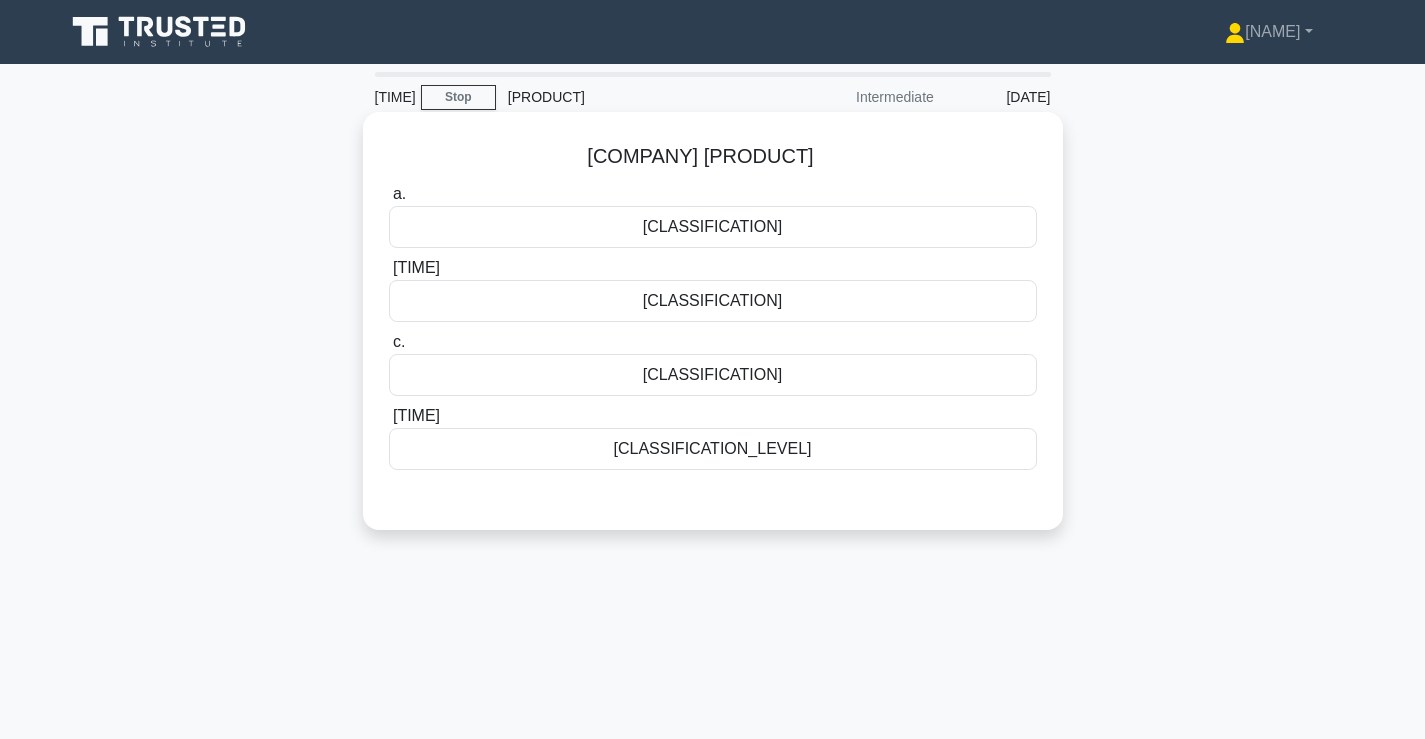 drag, startPoint x: 897, startPoint y: 206, endPoint x: 970, endPoint y: 253, distance: 86.821655 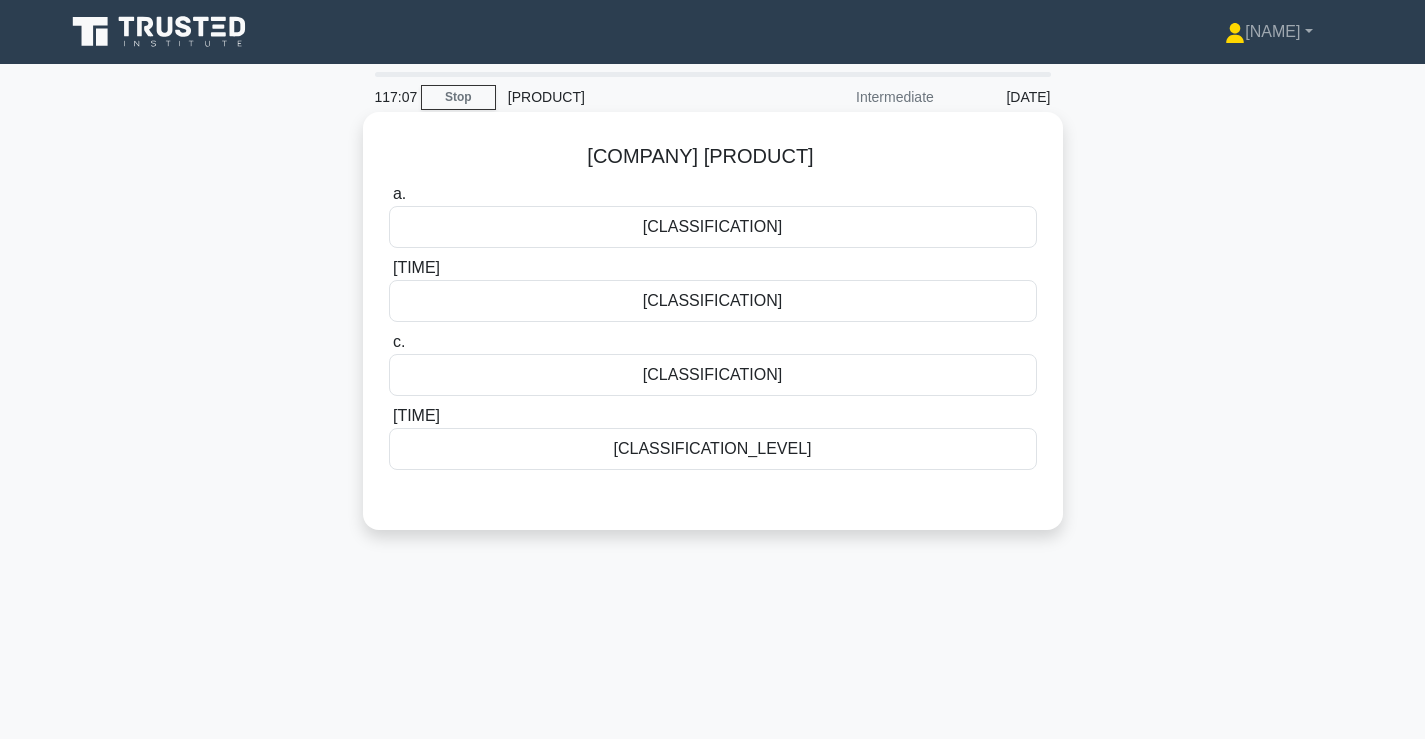 click on "Medical Group X is organizing its records and they must comply with the Health Insurance Portability and Accountability Act (HIPAA) Privacy Rule, which protects Patient Health Information (PHI). They need to determine how to classify the records containing PHI. What would be an appropriate classification level for these records?
.spinner_0XTQ{transform-origin:center;animation:spinner_y6GP .75s linear infinite}@keyframes spinner_y6GP{100%{transform:rotate(360deg)}}" at bounding box center [713, 157] 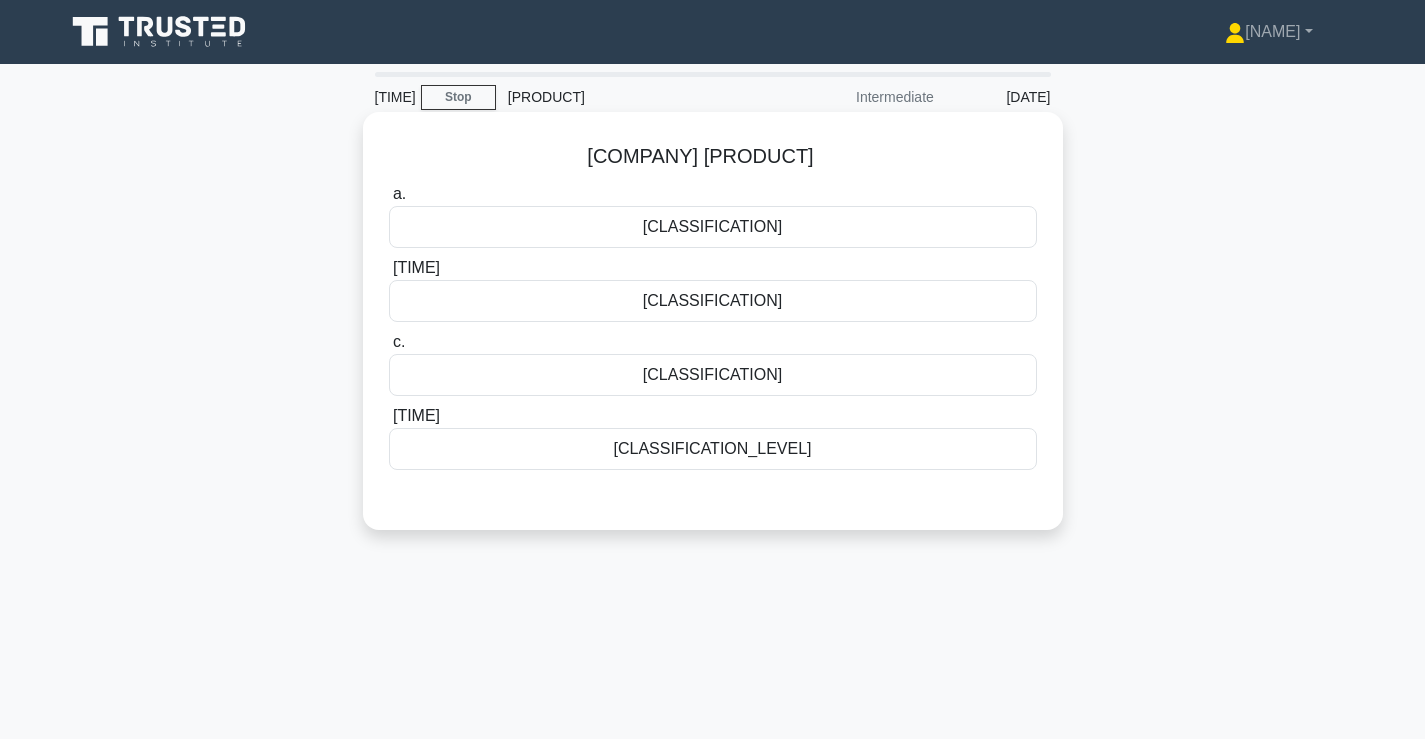 drag, startPoint x: 979, startPoint y: 241, endPoint x: 954, endPoint y: 208, distance: 41.400482 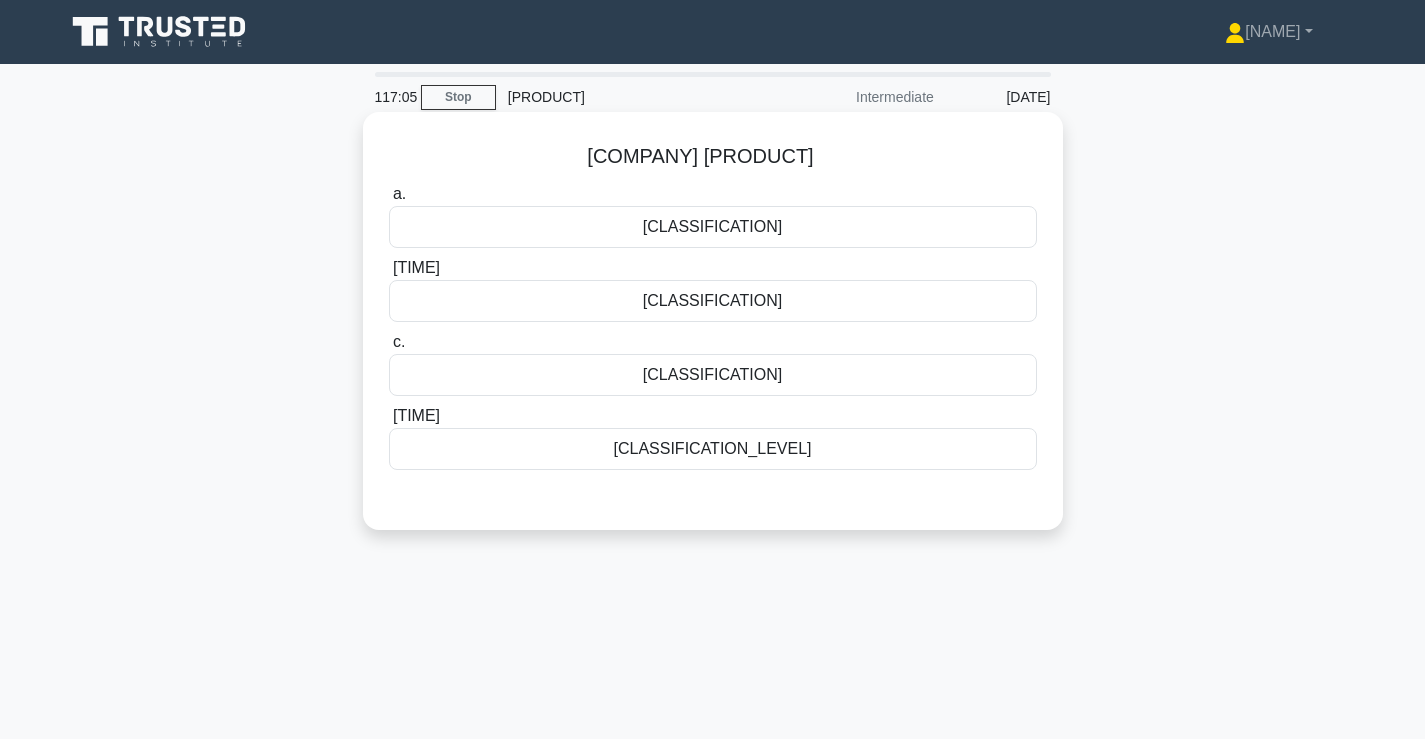 drag, startPoint x: 717, startPoint y: 278, endPoint x: 736, endPoint y: 243, distance: 39.824615 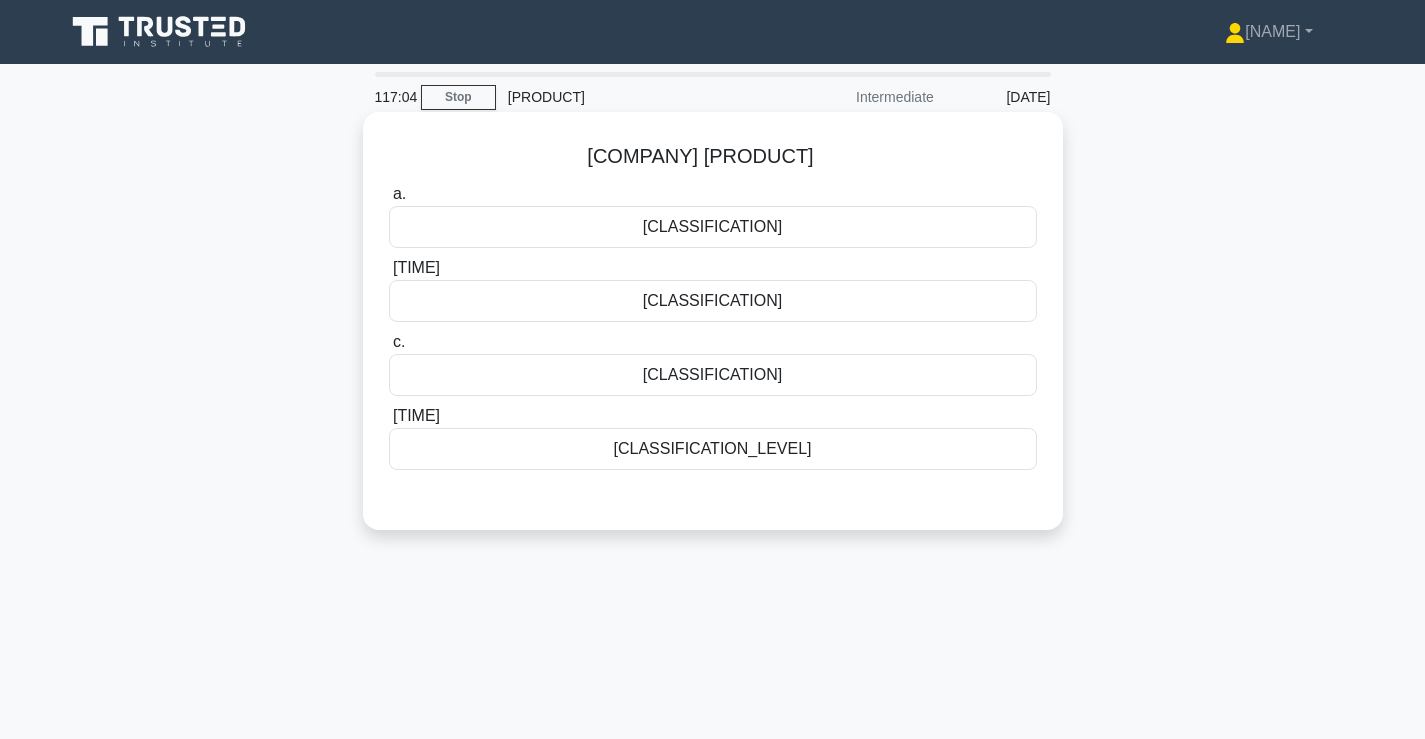 click on "Medical Group X is organizing its records and they must comply with the Health Insurance Portability and Accountability Act (HIPAA) Privacy Rule, which protects Patient Health Information (PHI). They need to determine how to classify the records containing PHI. What would be an appropriate classification level for these records?
.spinner_0XTQ{transform-origin:center;animation:spinner_y6GP .75s linear infinite}@keyframes spinner_y6GP{100%{transform:rotate(360deg)}}" at bounding box center (713, 157) 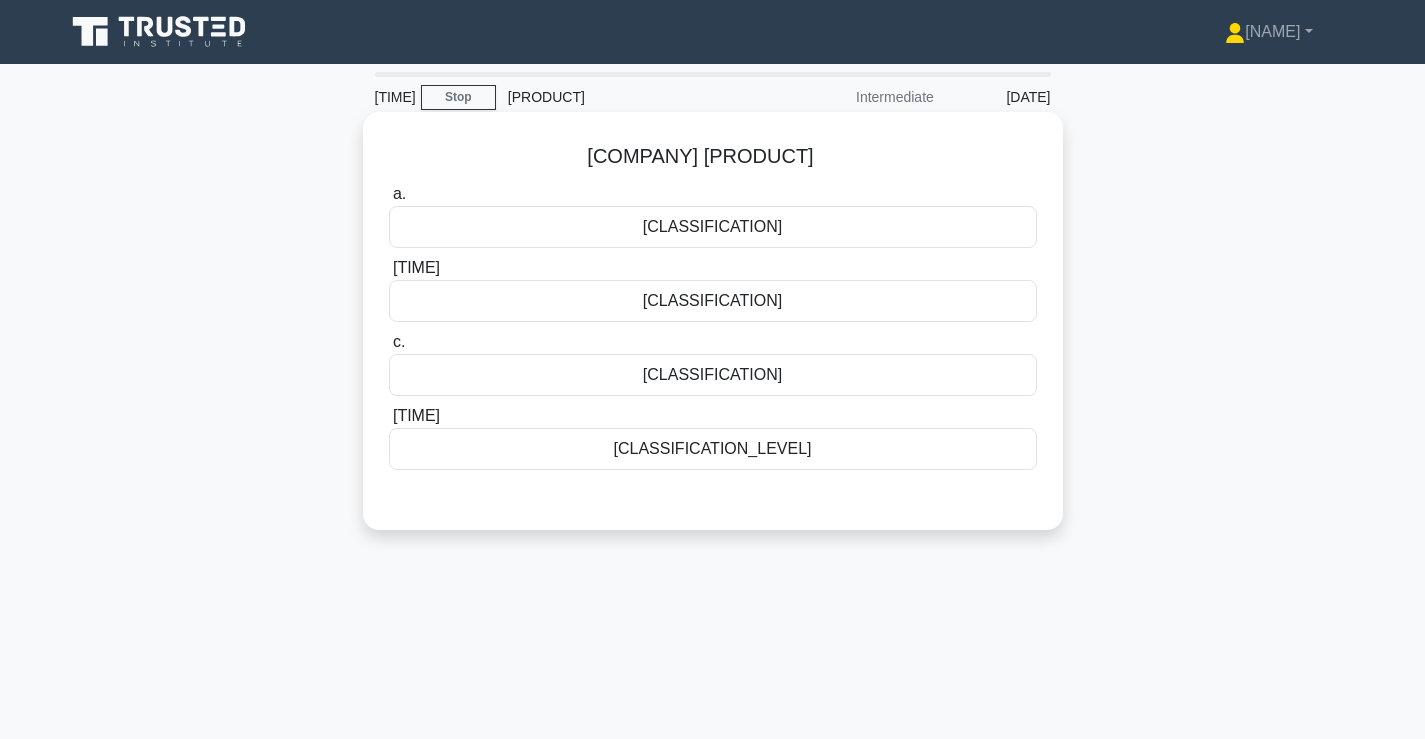click on "[CLASSIFICATION]" at bounding box center (713, 227) 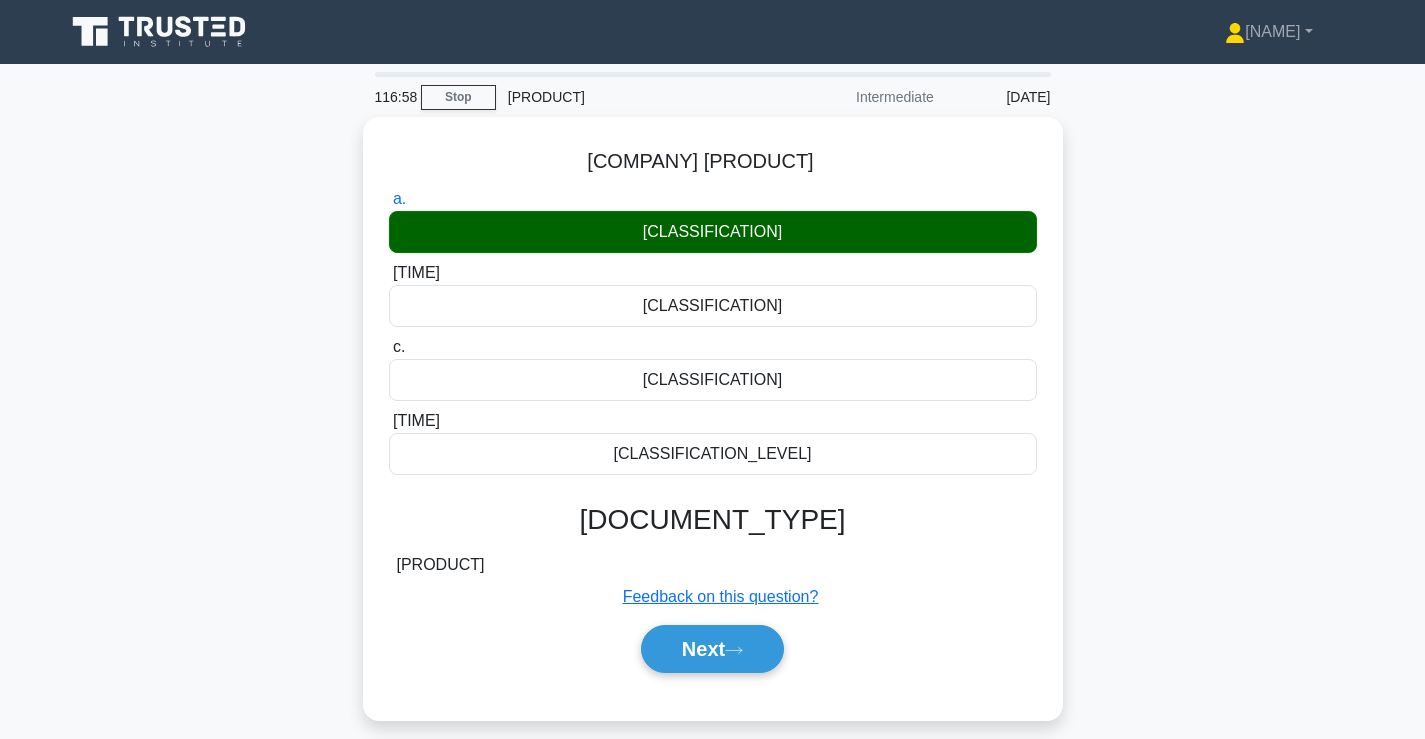 scroll, scrollTop: 341, scrollLeft: 0, axis: vertical 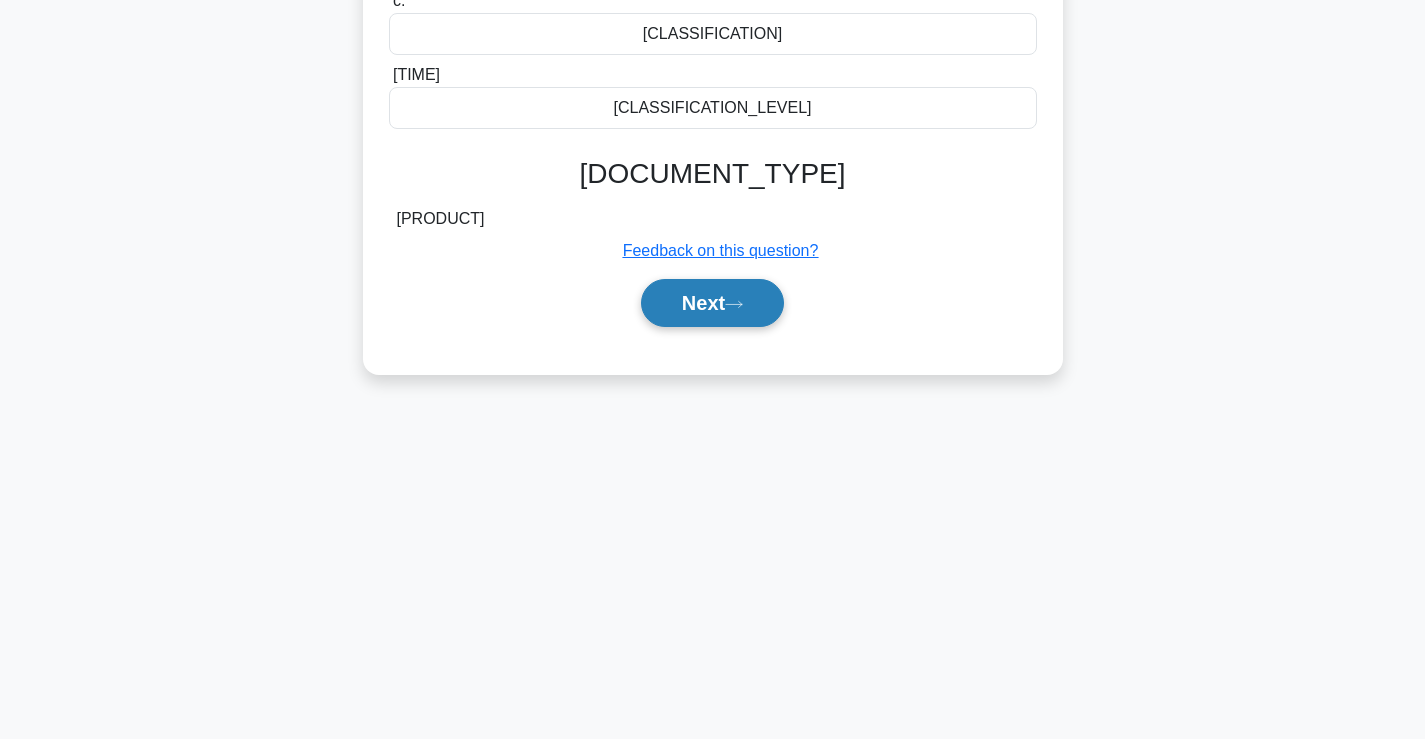 click on "Next" at bounding box center [712, 303] 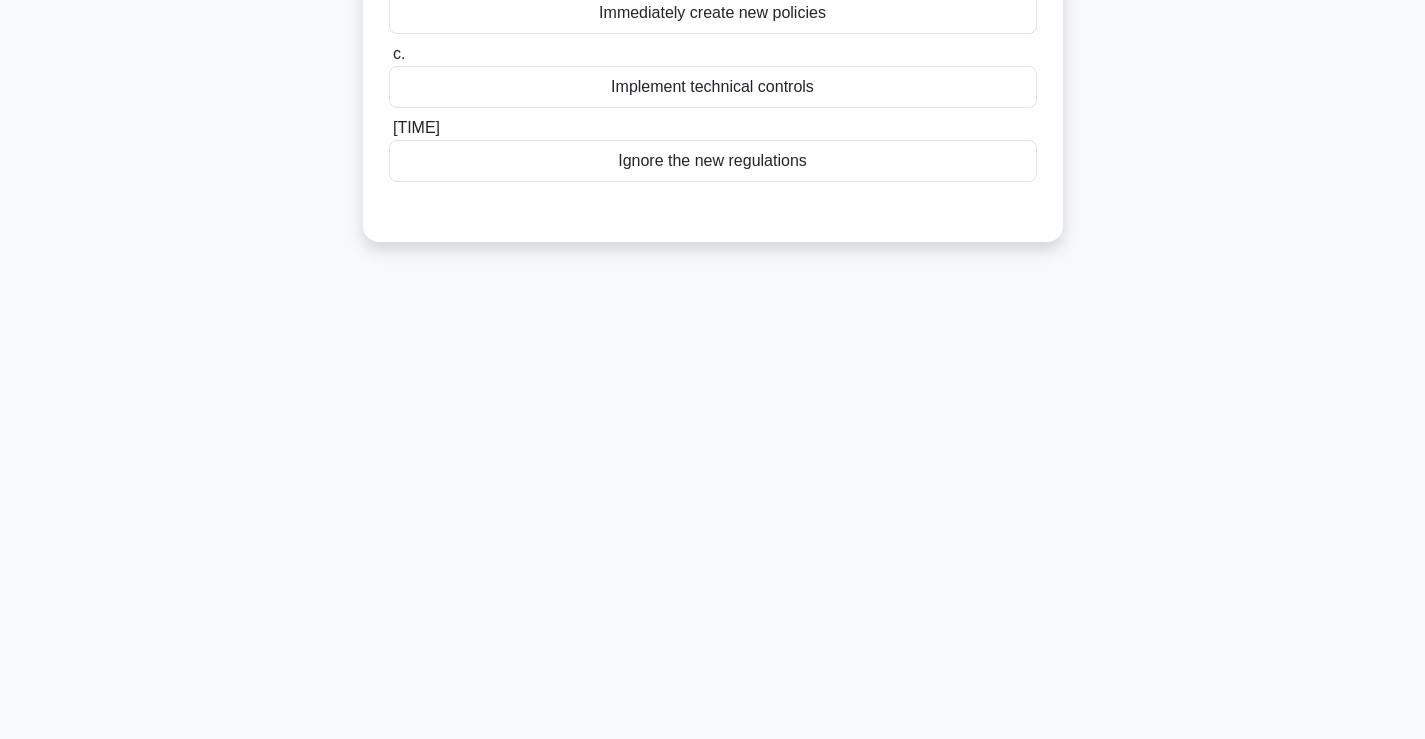scroll, scrollTop: 0, scrollLeft: 0, axis: both 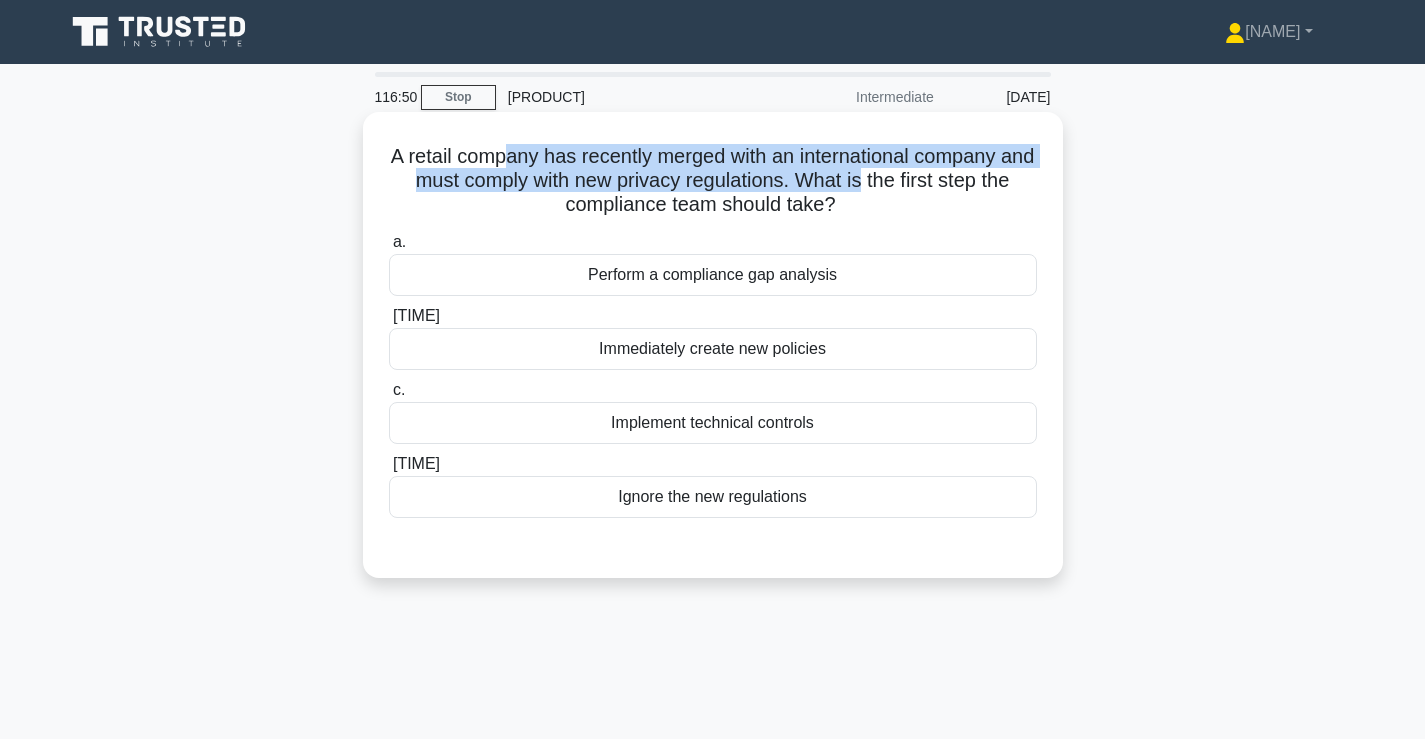 drag, startPoint x: 524, startPoint y: 163, endPoint x: 903, endPoint y: 183, distance: 379.52734 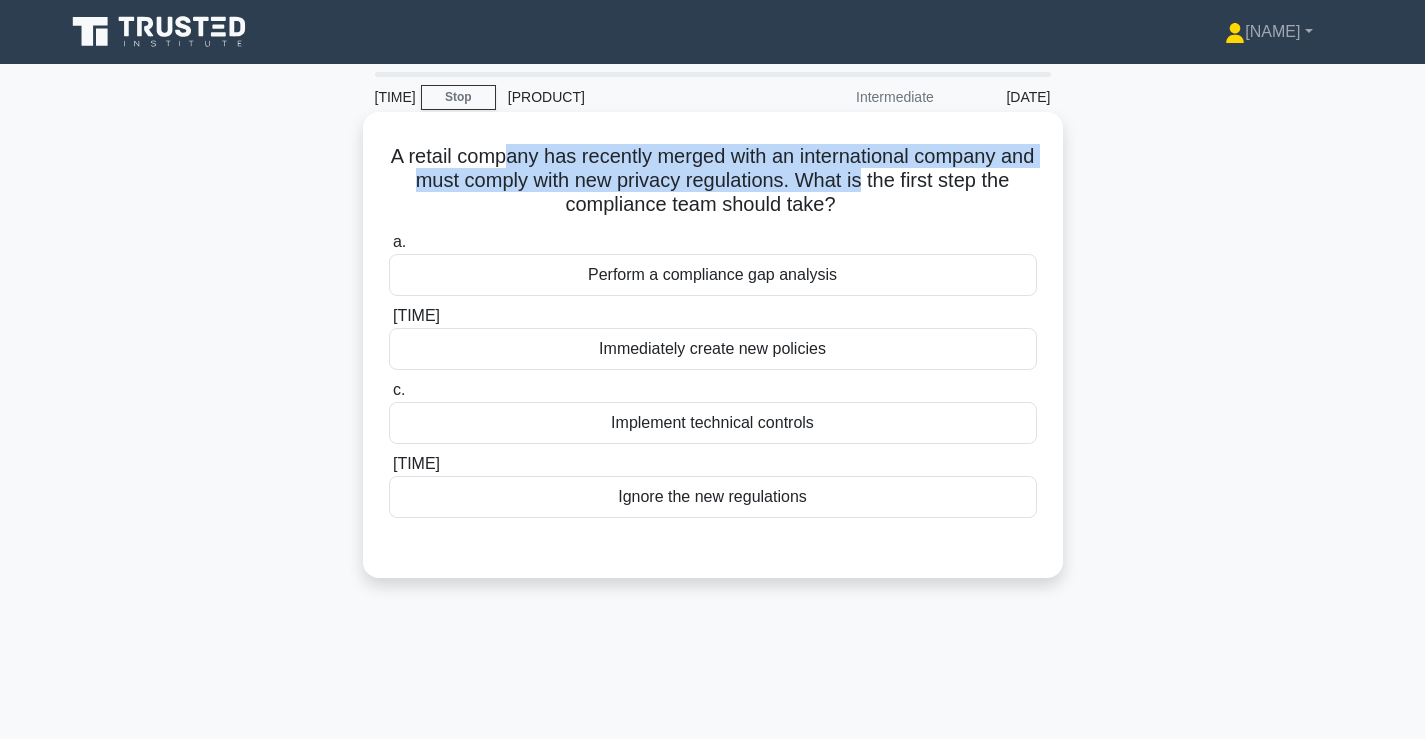 drag, startPoint x: 881, startPoint y: 203, endPoint x: 798, endPoint y: 175, distance: 87.595665 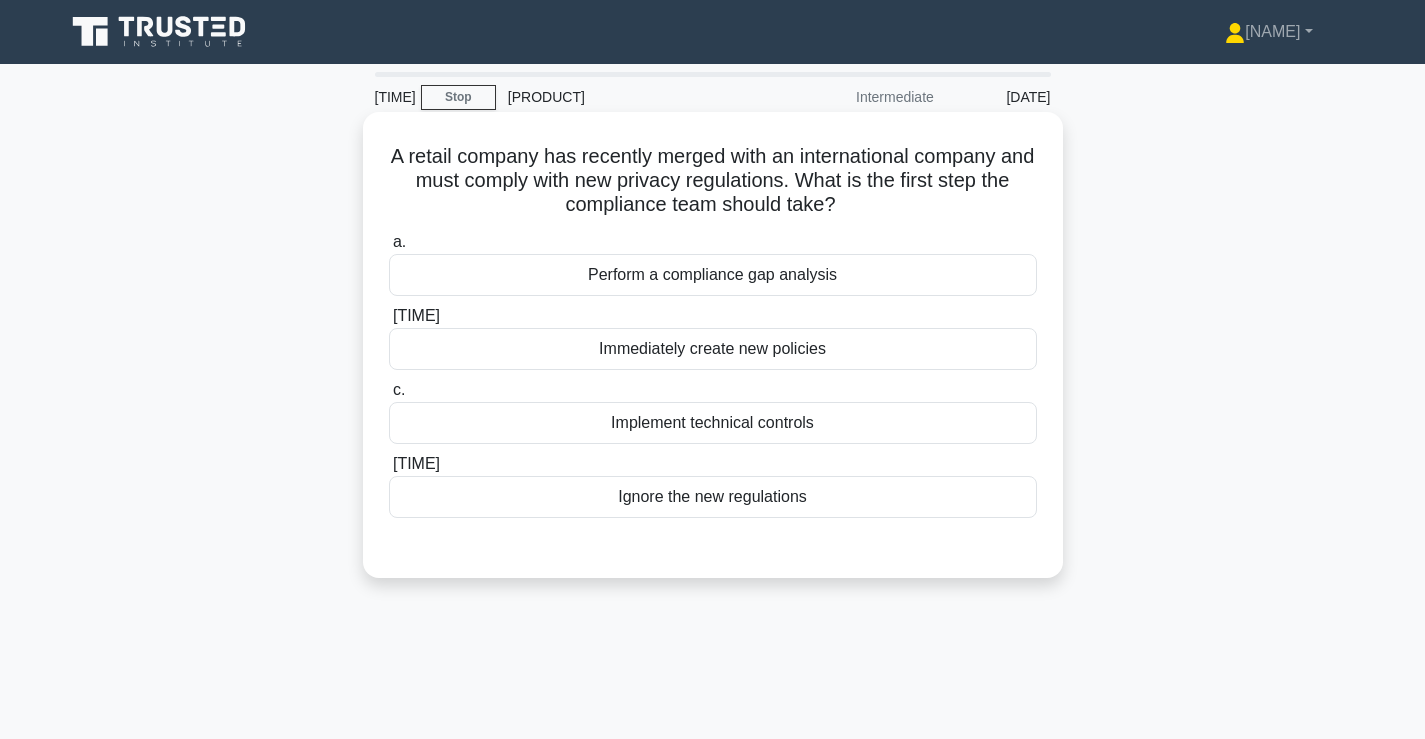 click on "A retail company has recently merged with an international company and must comply with new privacy regulations. What is the first step the compliance team should take?
.spinner_0XTQ{transform-origin:center;animation:spinner_y6GP .75s linear infinite}@keyframes spinner_y6GP{100%{transform:rotate(360deg)}}" at bounding box center (713, 181) 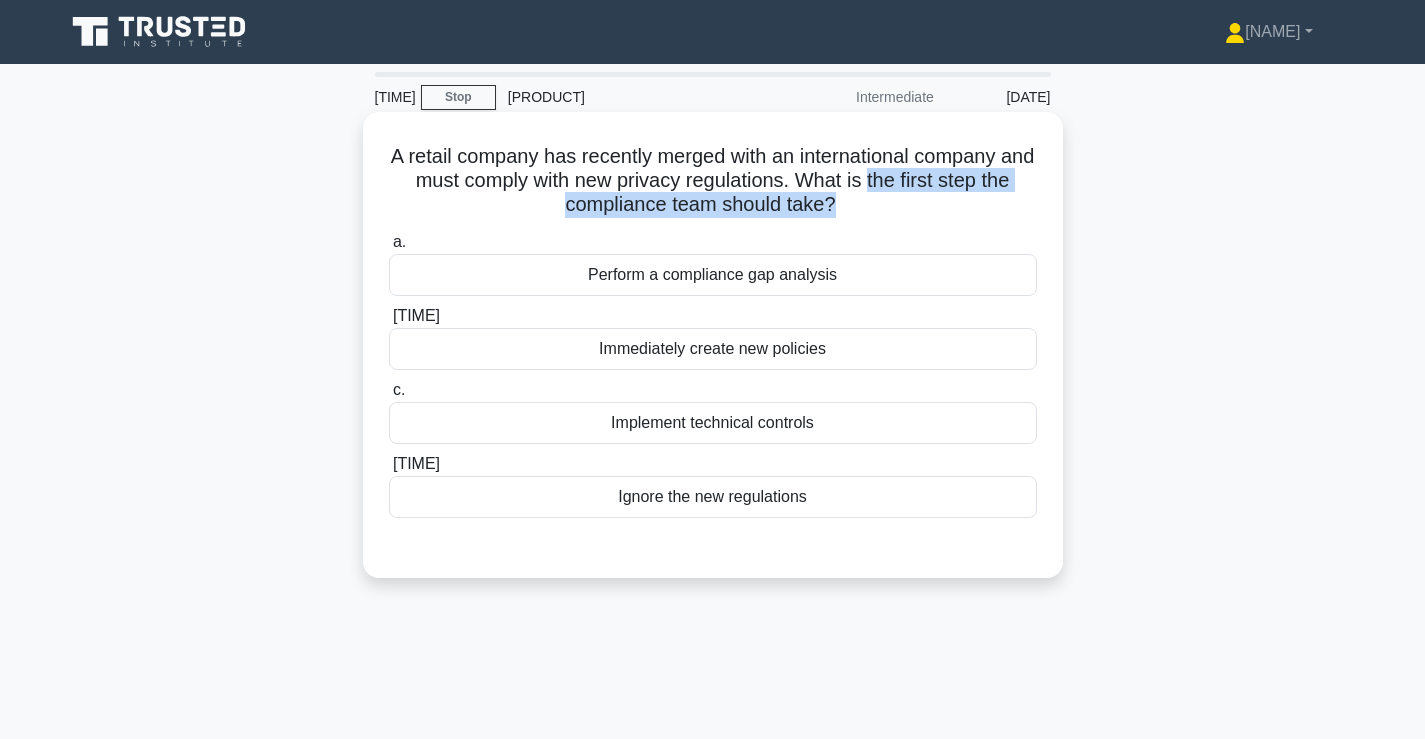 drag, startPoint x: 916, startPoint y: 210, endPoint x: 910, endPoint y: 176, distance: 34.525352 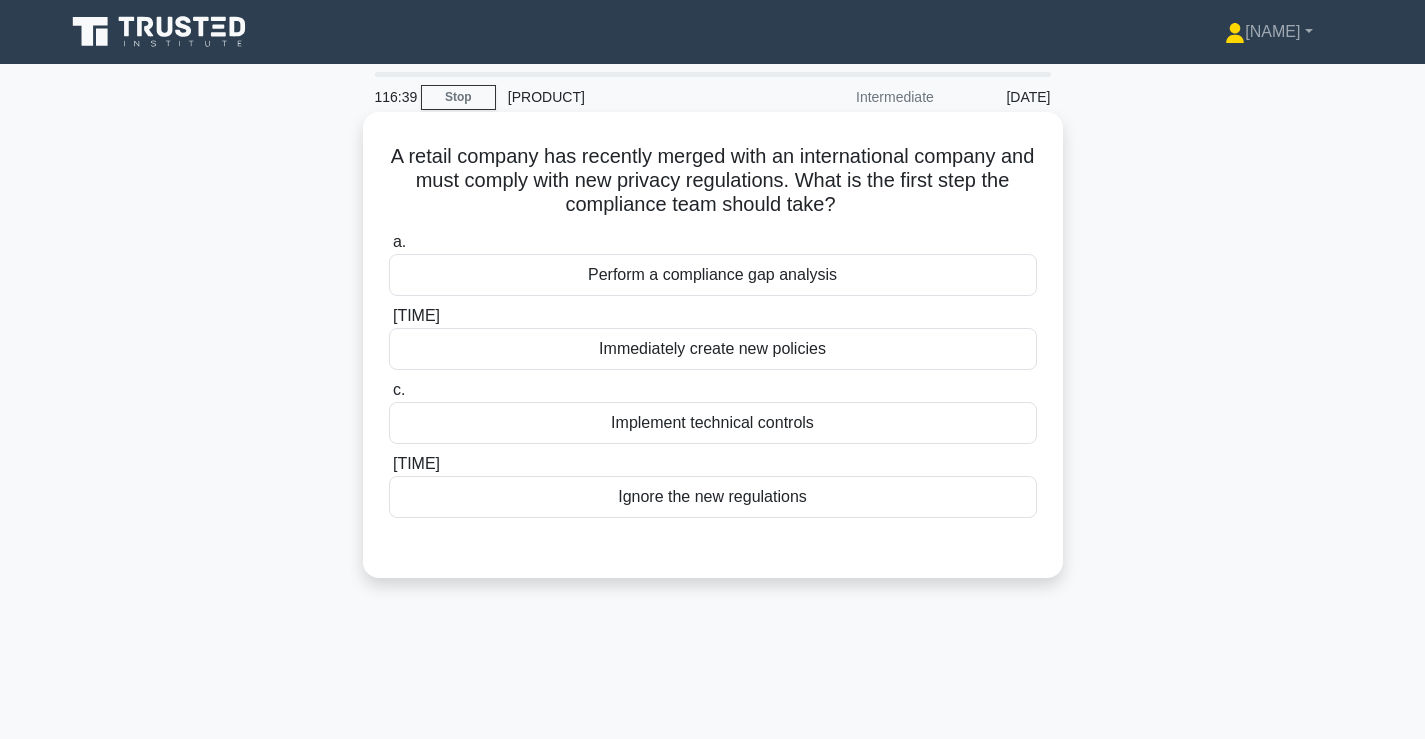 click on "Perform a compliance gap analysis" at bounding box center (713, 275) 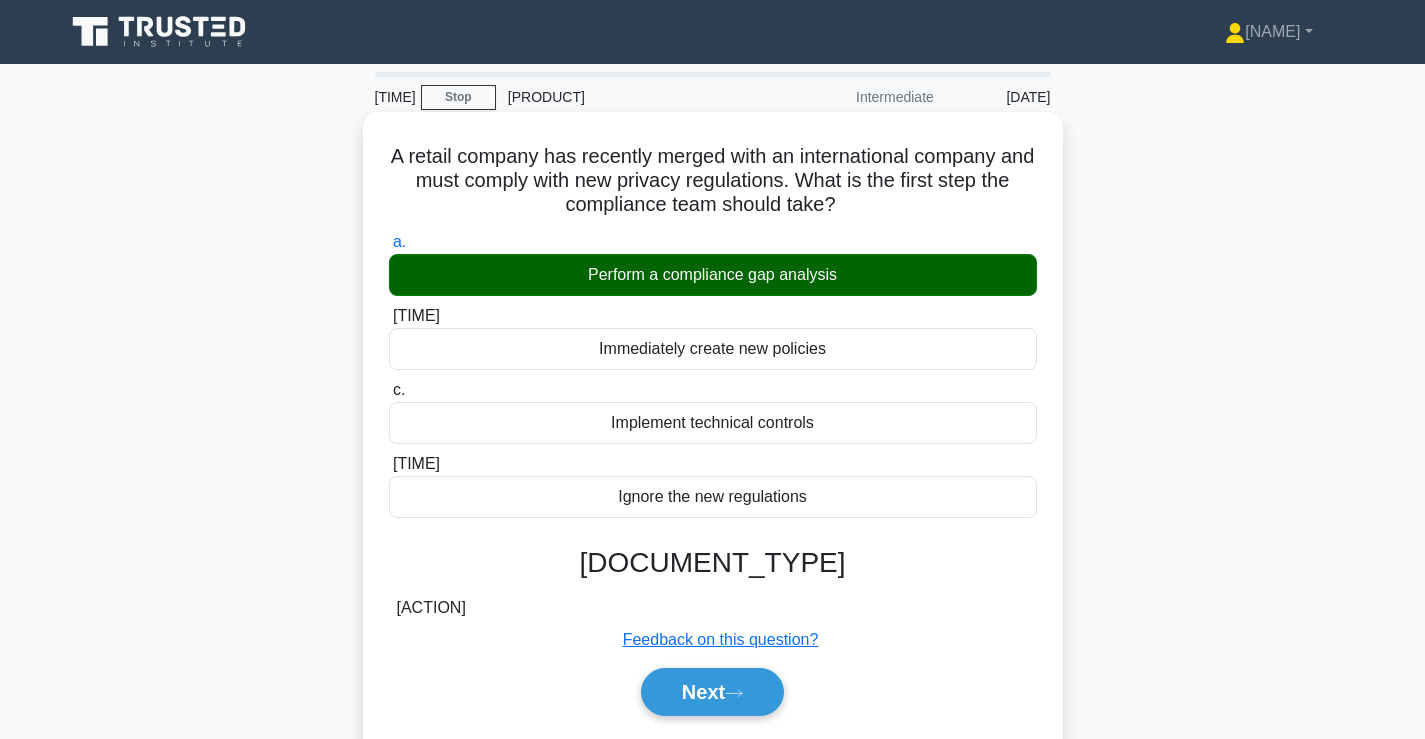 scroll, scrollTop: 341, scrollLeft: 0, axis: vertical 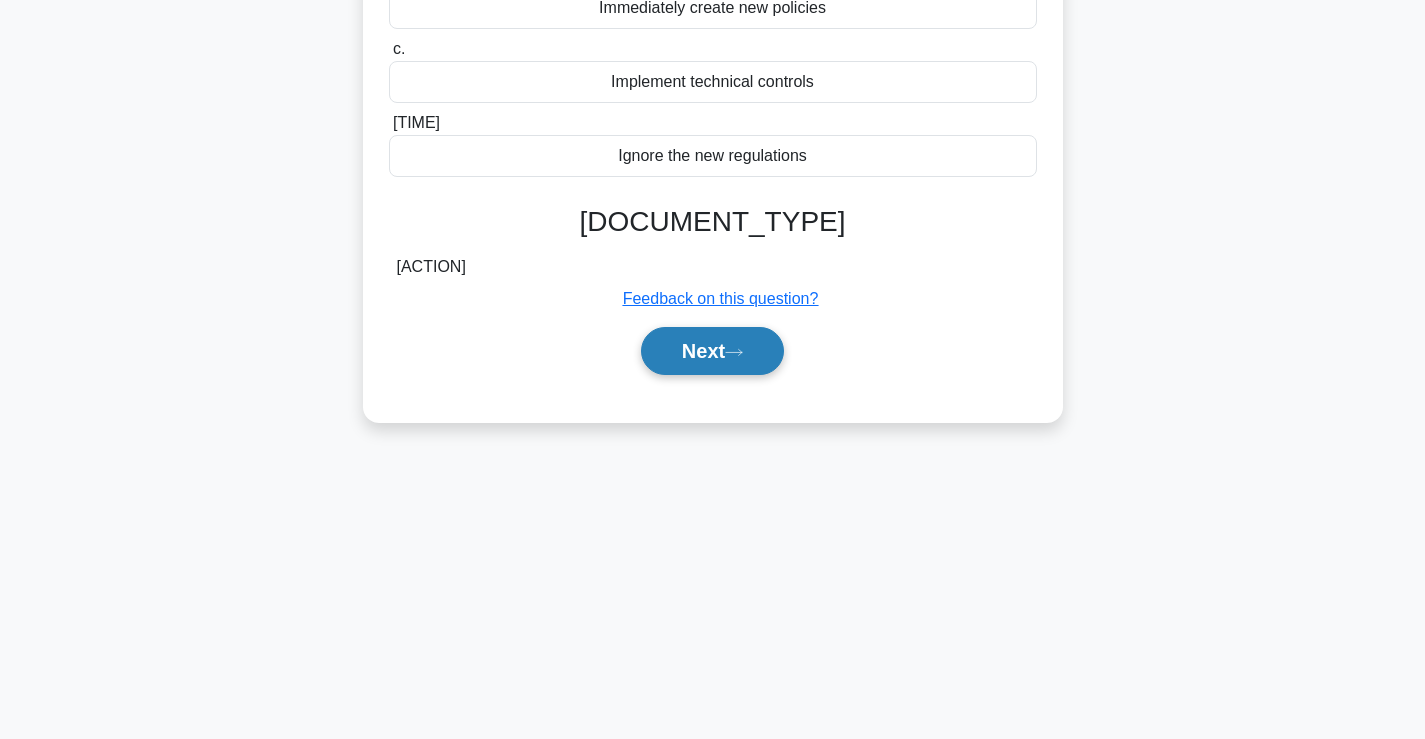 click on "Next" at bounding box center (712, 351) 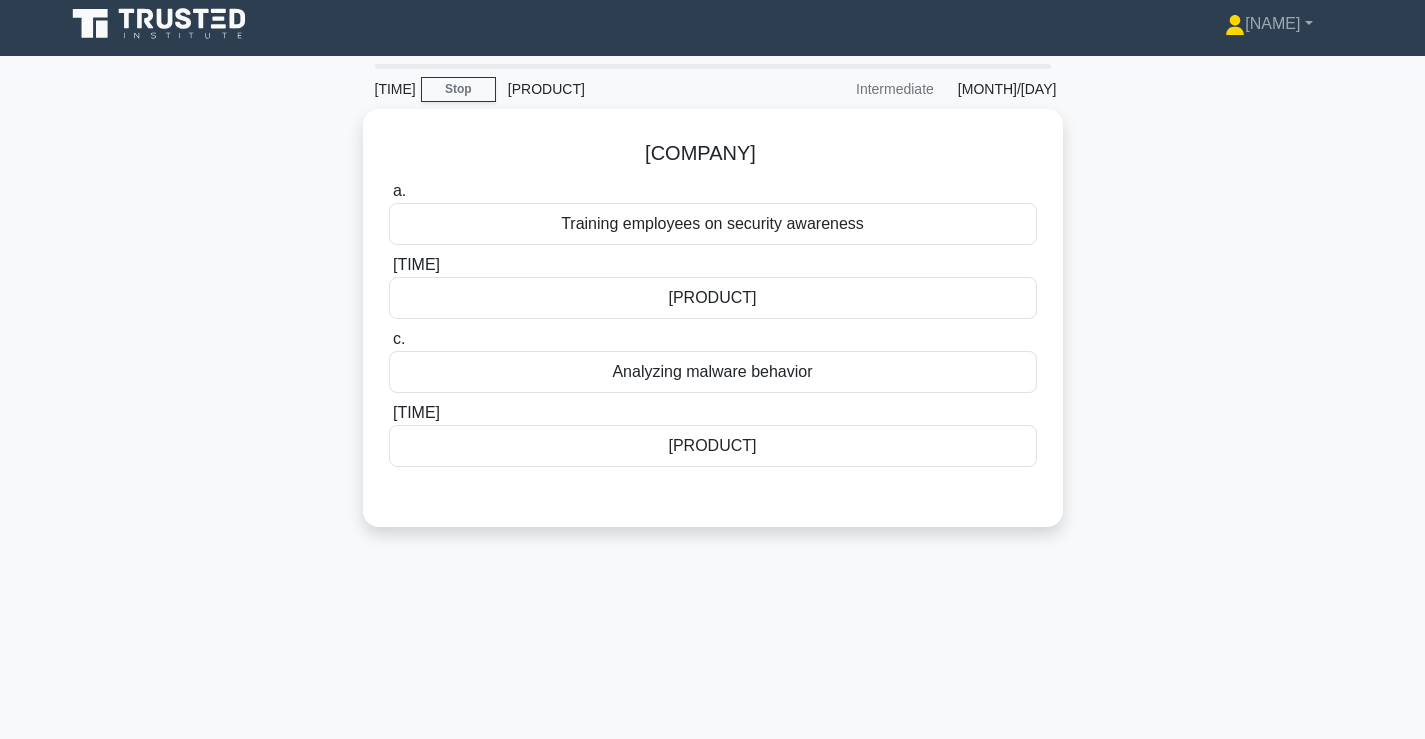 scroll, scrollTop: 0, scrollLeft: 0, axis: both 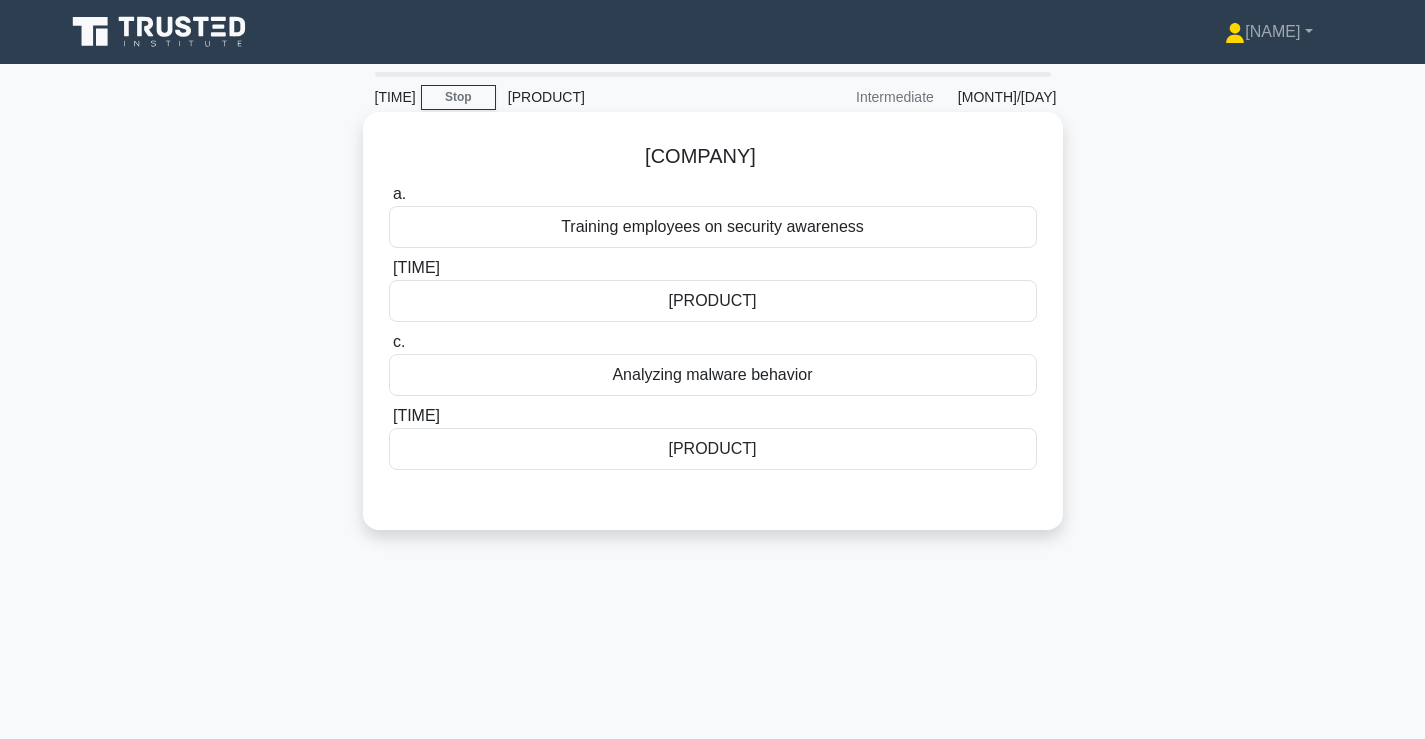 drag, startPoint x: 438, startPoint y: 146, endPoint x: 804, endPoint y: 248, distance: 379.94736 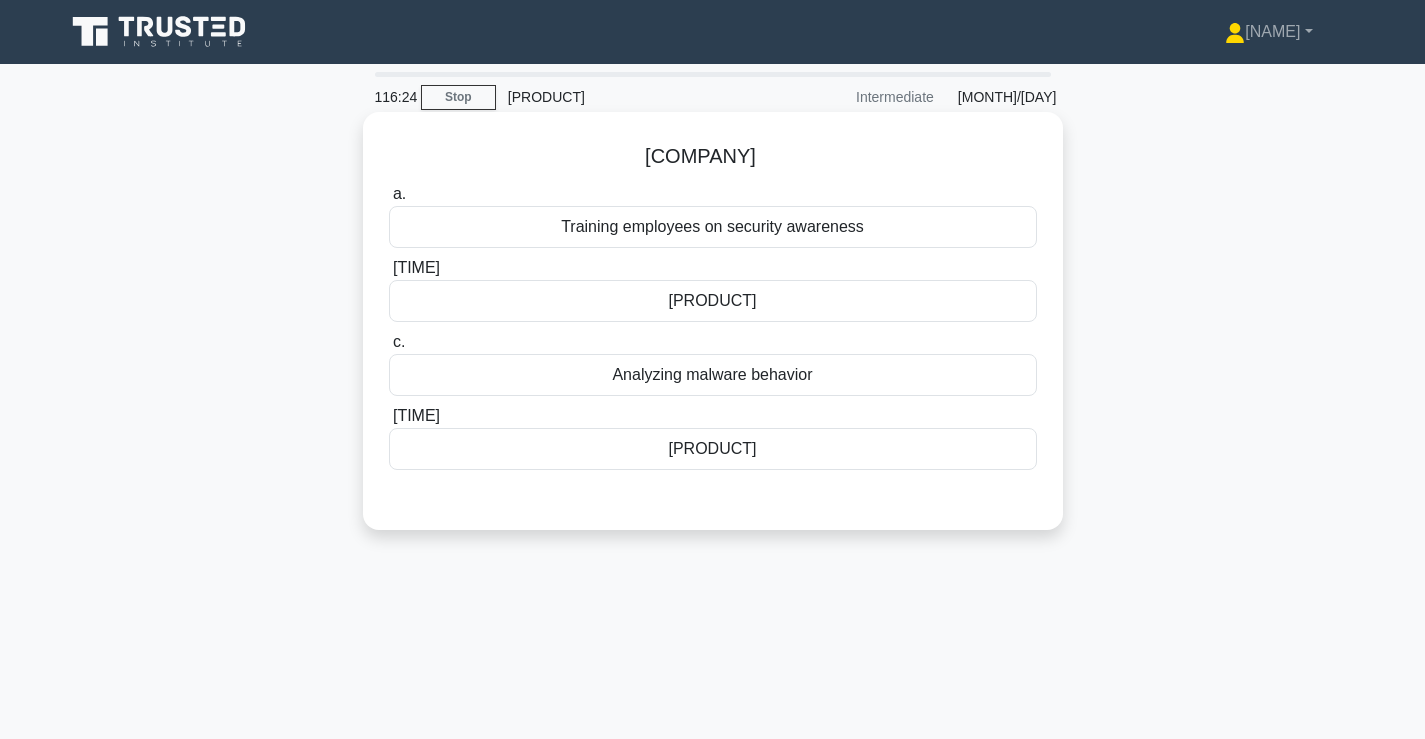 drag, startPoint x: 793, startPoint y: 263, endPoint x: 812, endPoint y: 189, distance: 76.40026 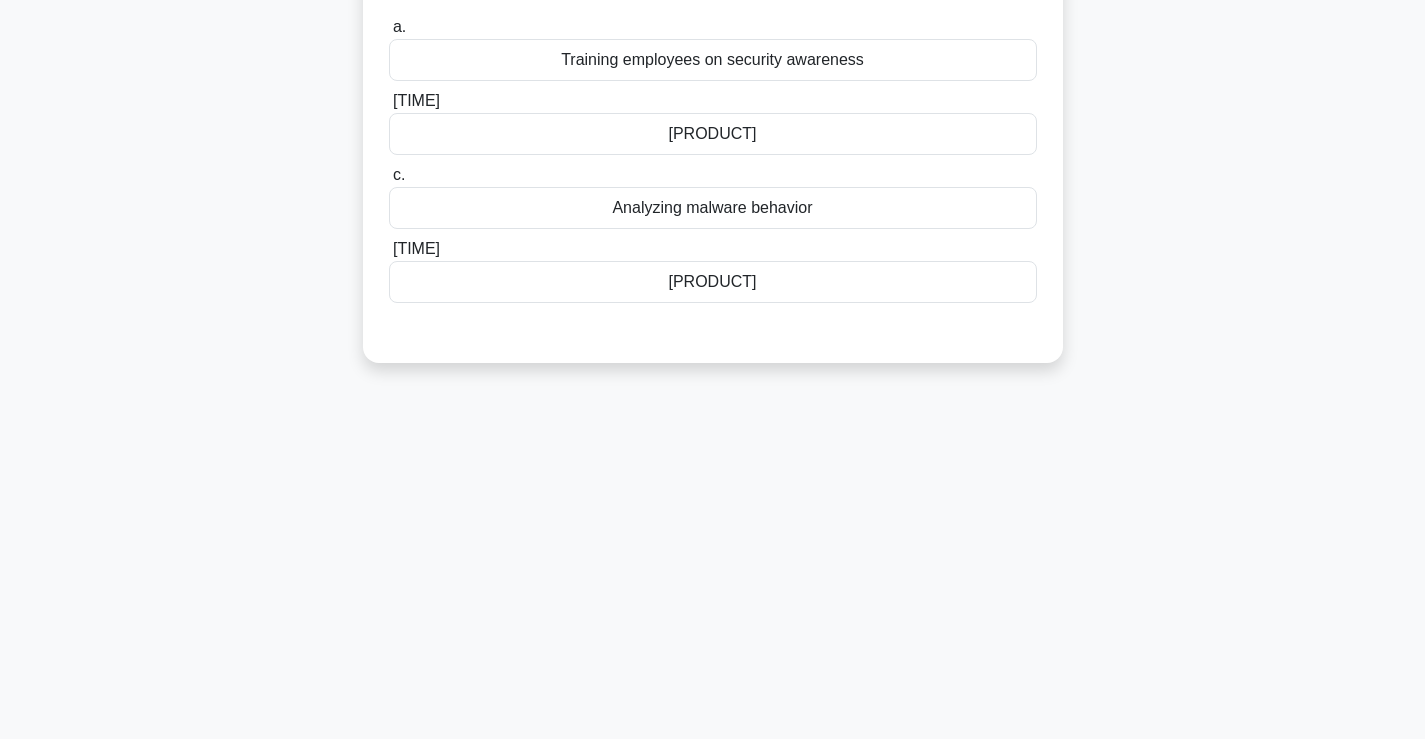 scroll, scrollTop: 0, scrollLeft: 0, axis: both 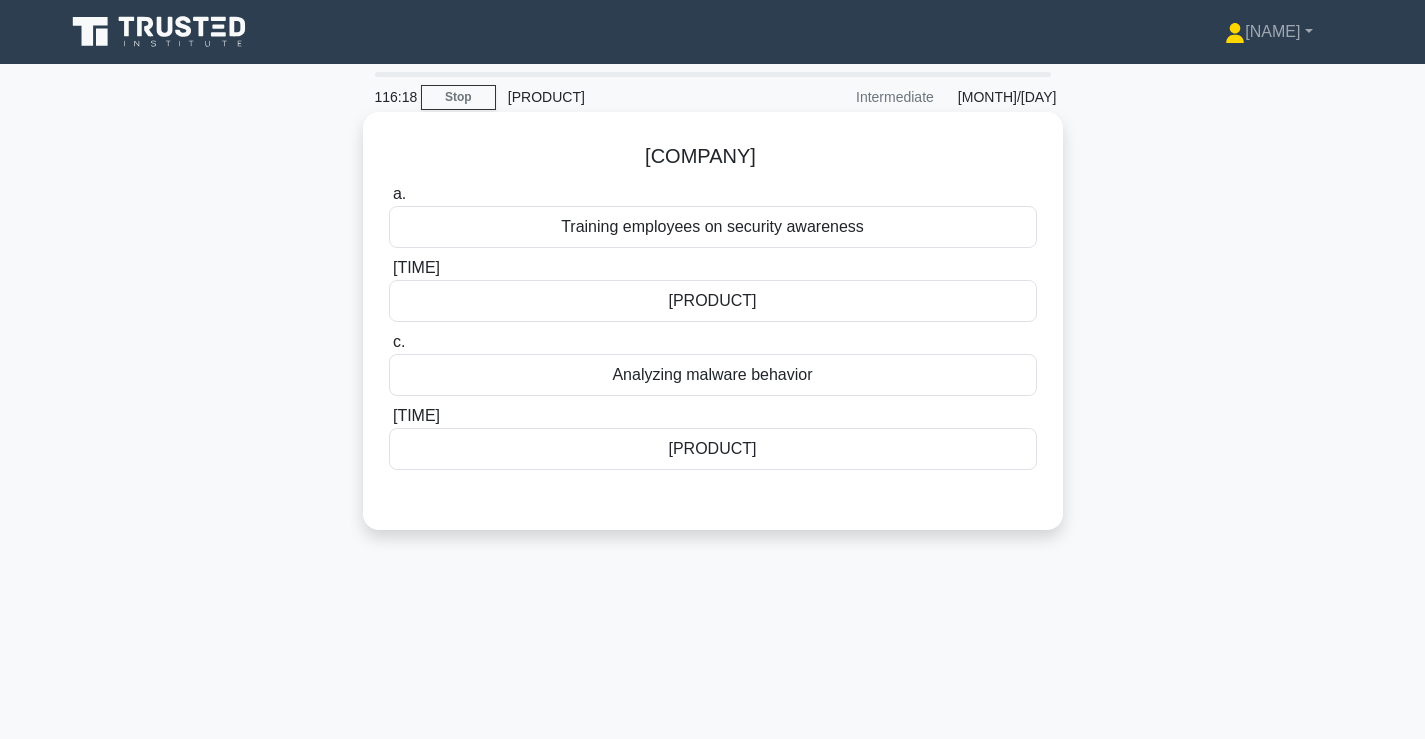 drag, startPoint x: 415, startPoint y: 157, endPoint x: 873, endPoint y: 251, distance: 467.54678 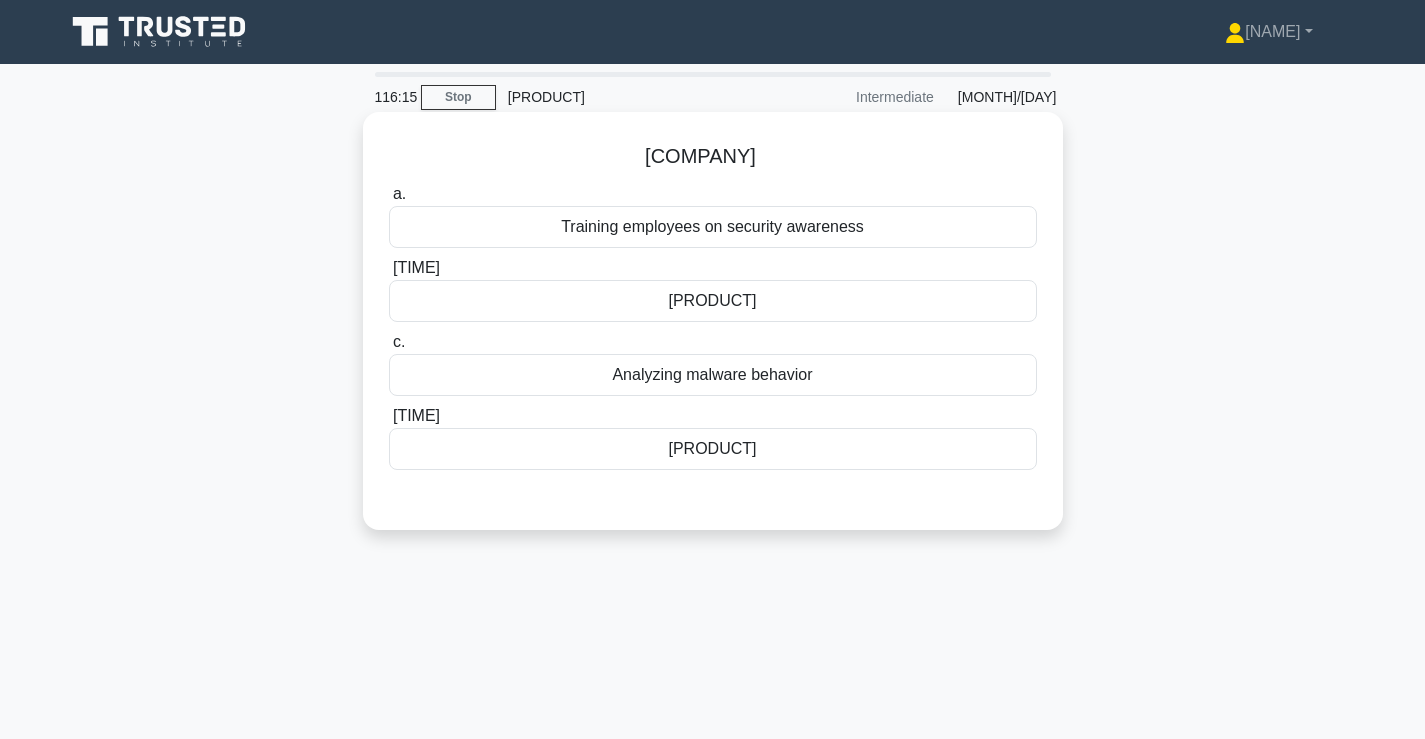 drag, startPoint x: 846, startPoint y: 261, endPoint x: 700, endPoint y: 178, distance: 167.94344 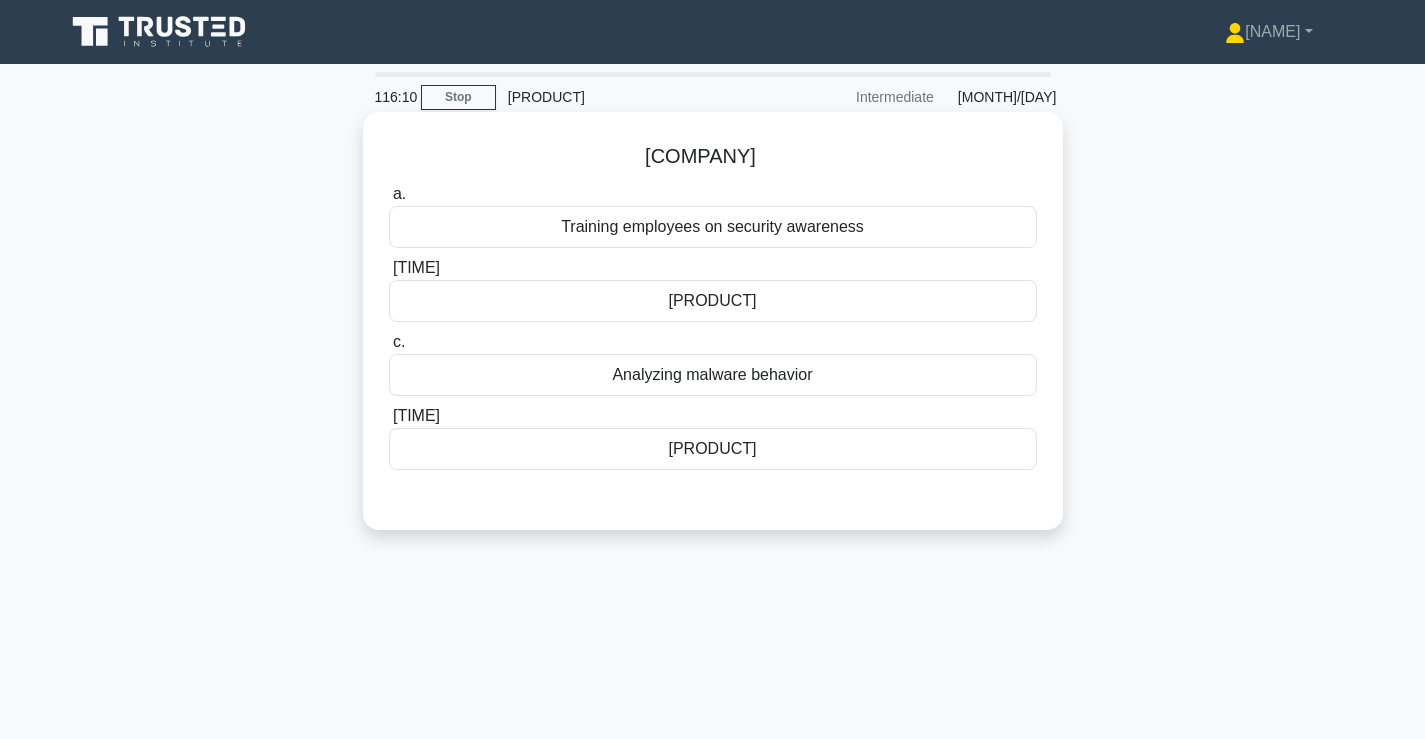 drag, startPoint x: 729, startPoint y: 172, endPoint x: 920, endPoint y: 247, distance: 205.19746 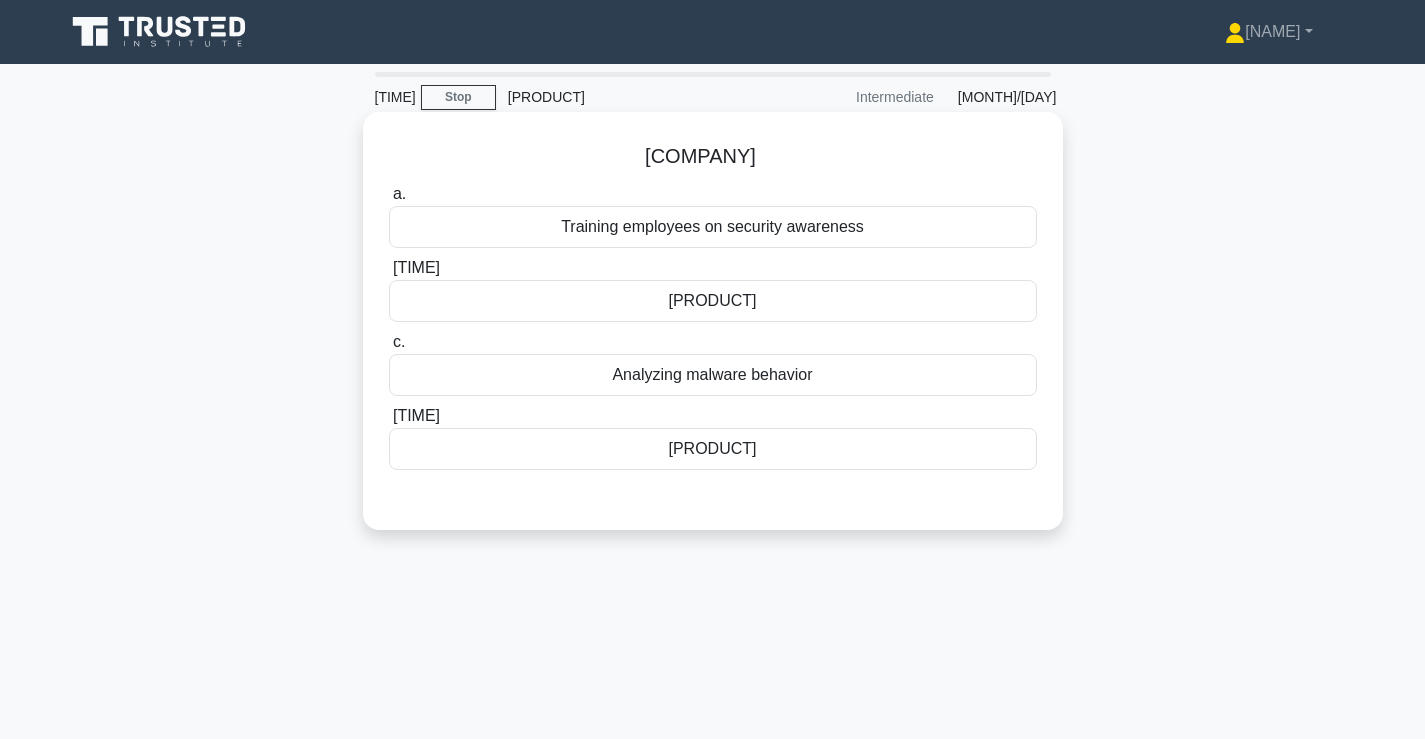 drag, startPoint x: 752, startPoint y: 246, endPoint x: 701, endPoint y: 234, distance: 52.392746 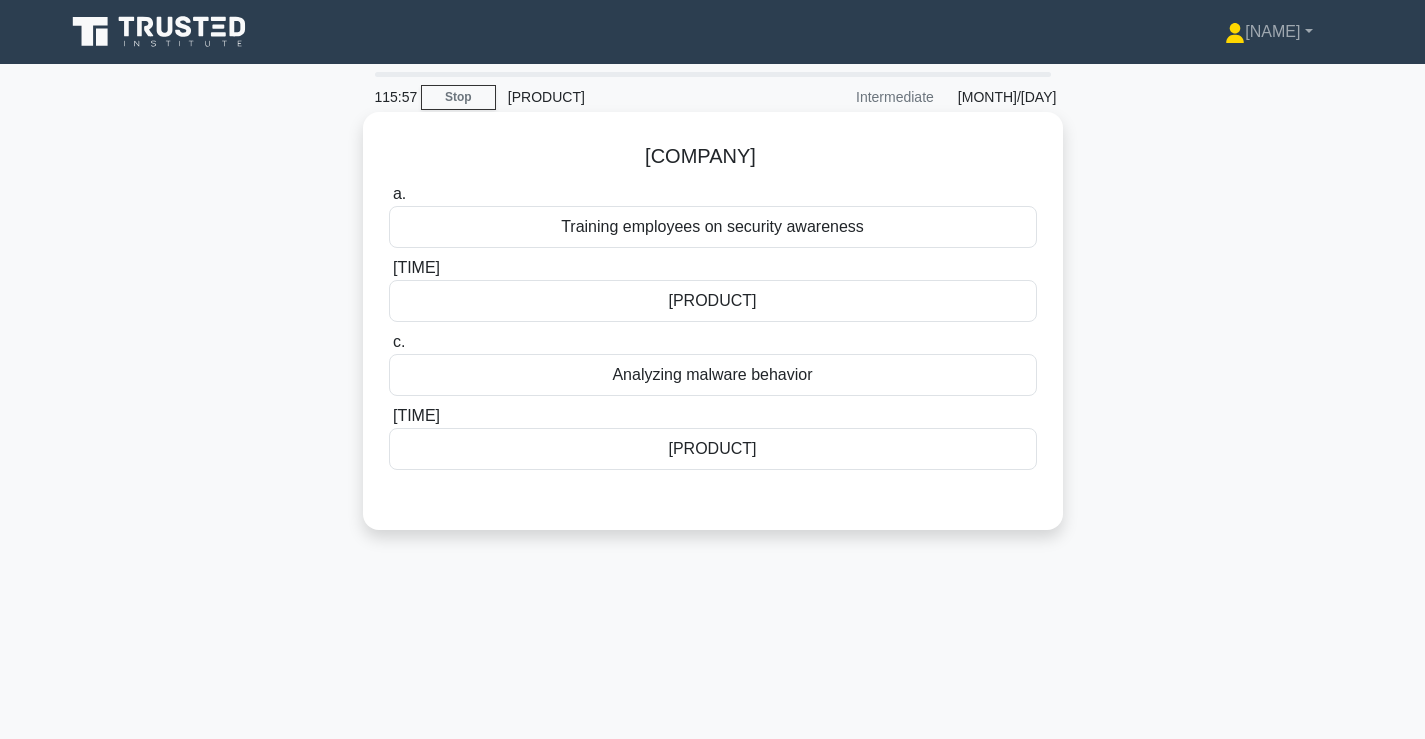 drag, startPoint x: 752, startPoint y: 252, endPoint x: 857, endPoint y: 208, distance: 113.84639 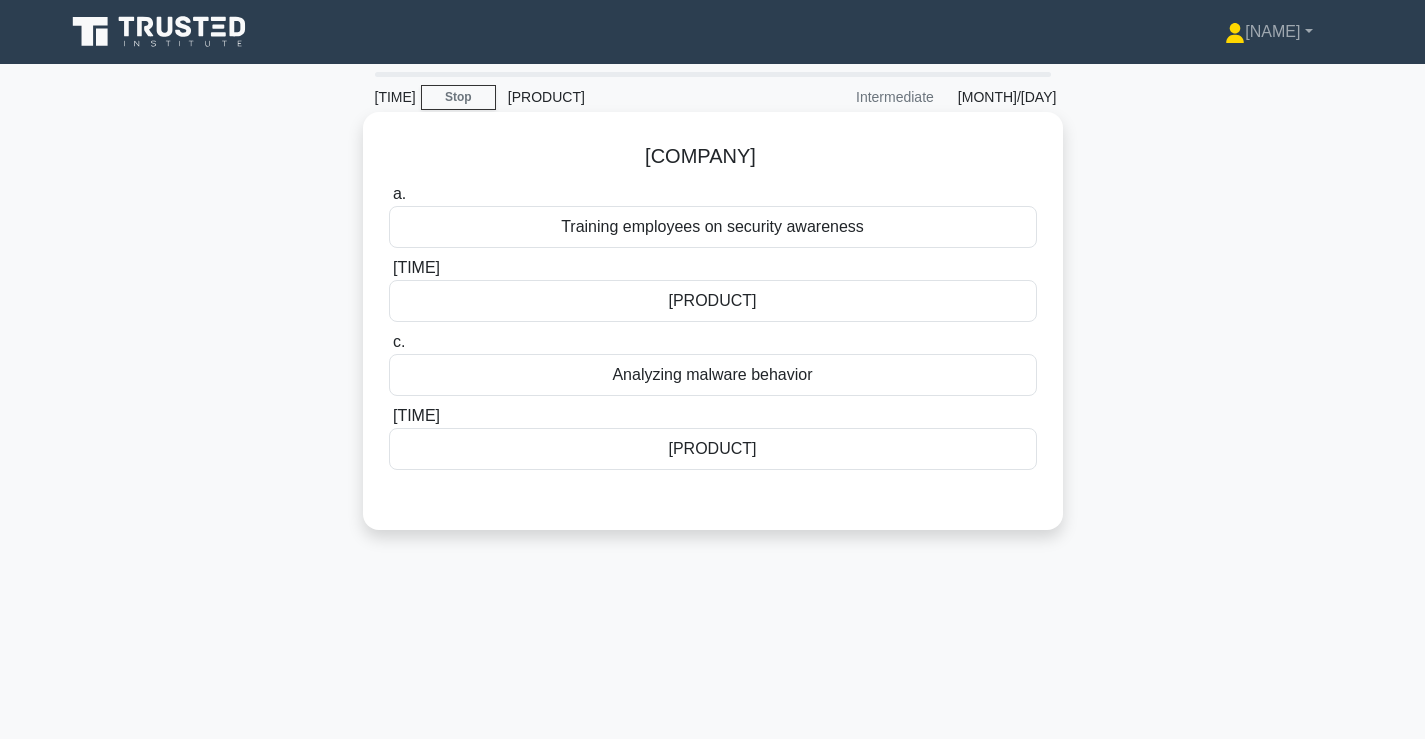 click on "[COMPANY]" at bounding box center (713, 157) 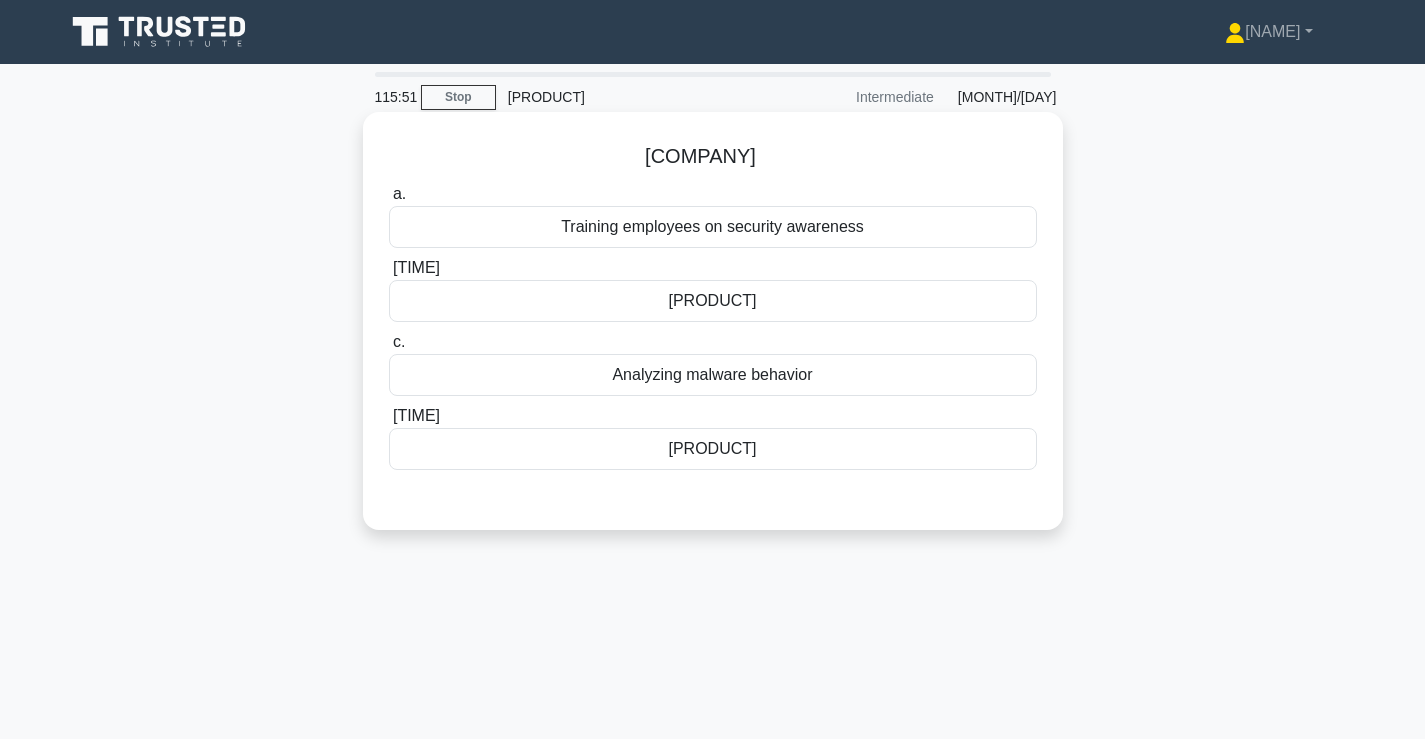 click on "[PRODUCT]" at bounding box center [713, 301] 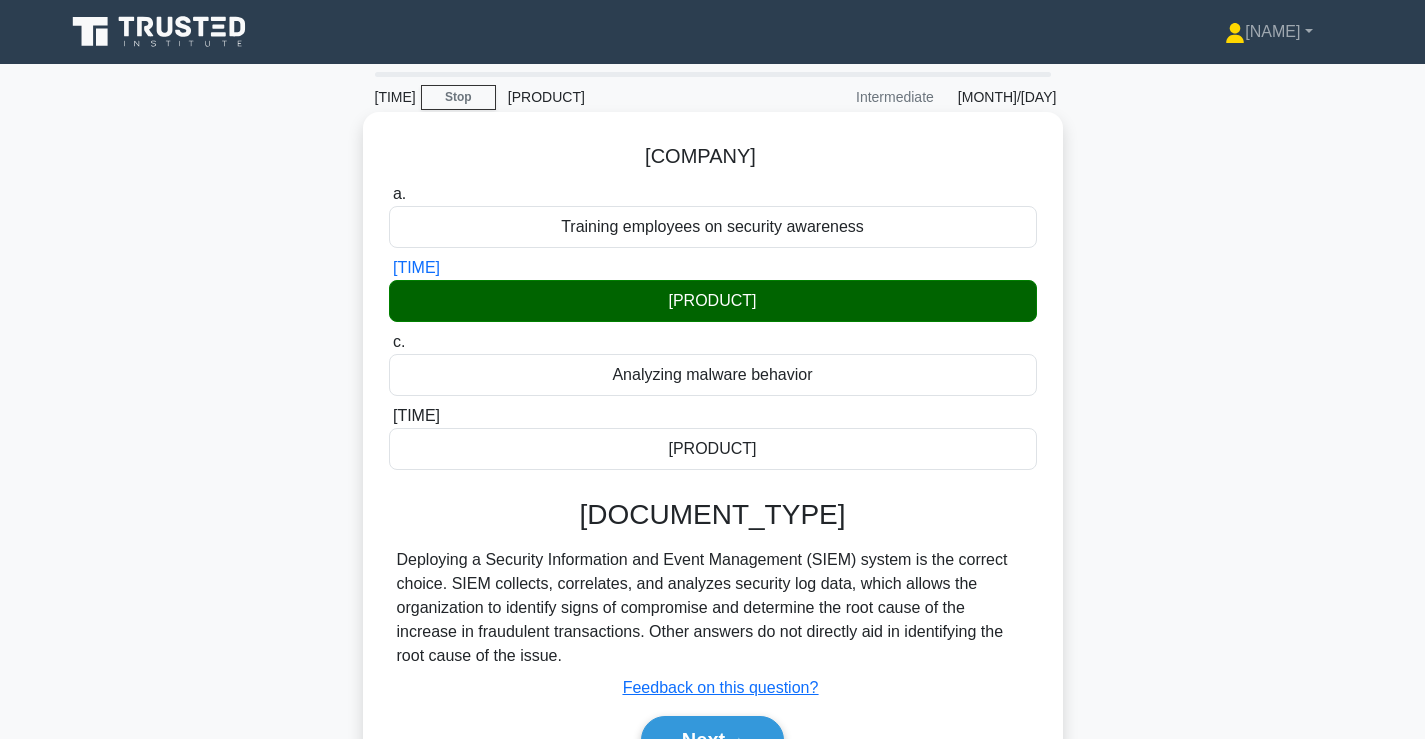 scroll, scrollTop: 341, scrollLeft: 0, axis: vertical 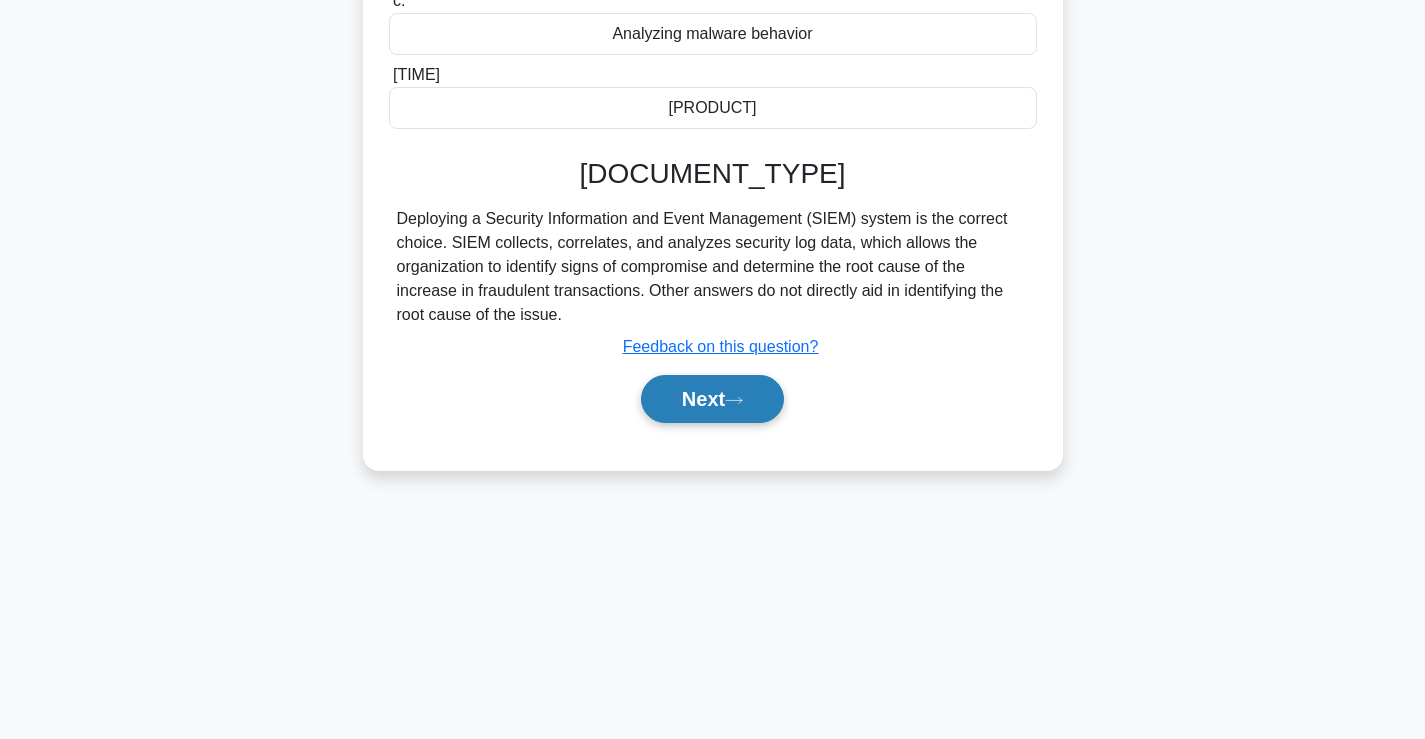 click at bounding box center [734, 400] 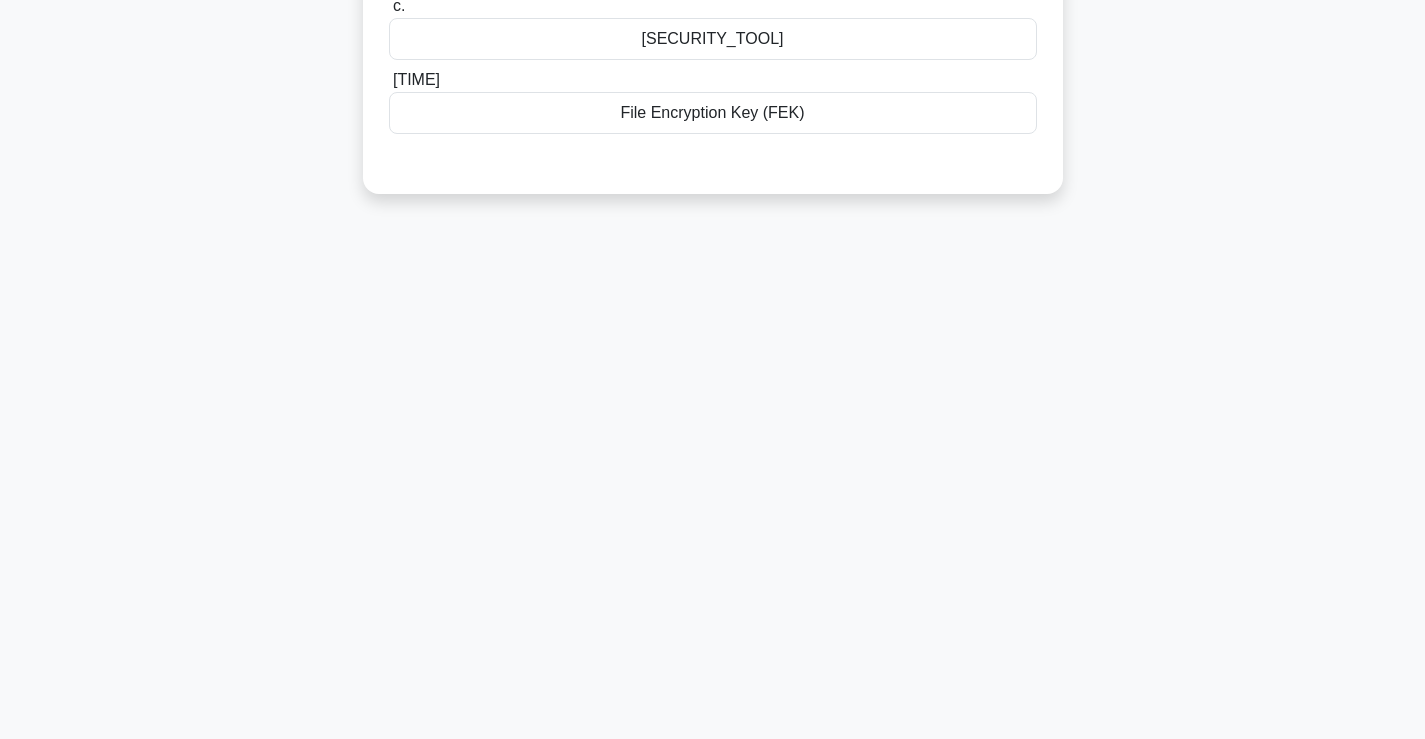 scroll, scrollTop: 0, scrollLeft: 0, axis: both 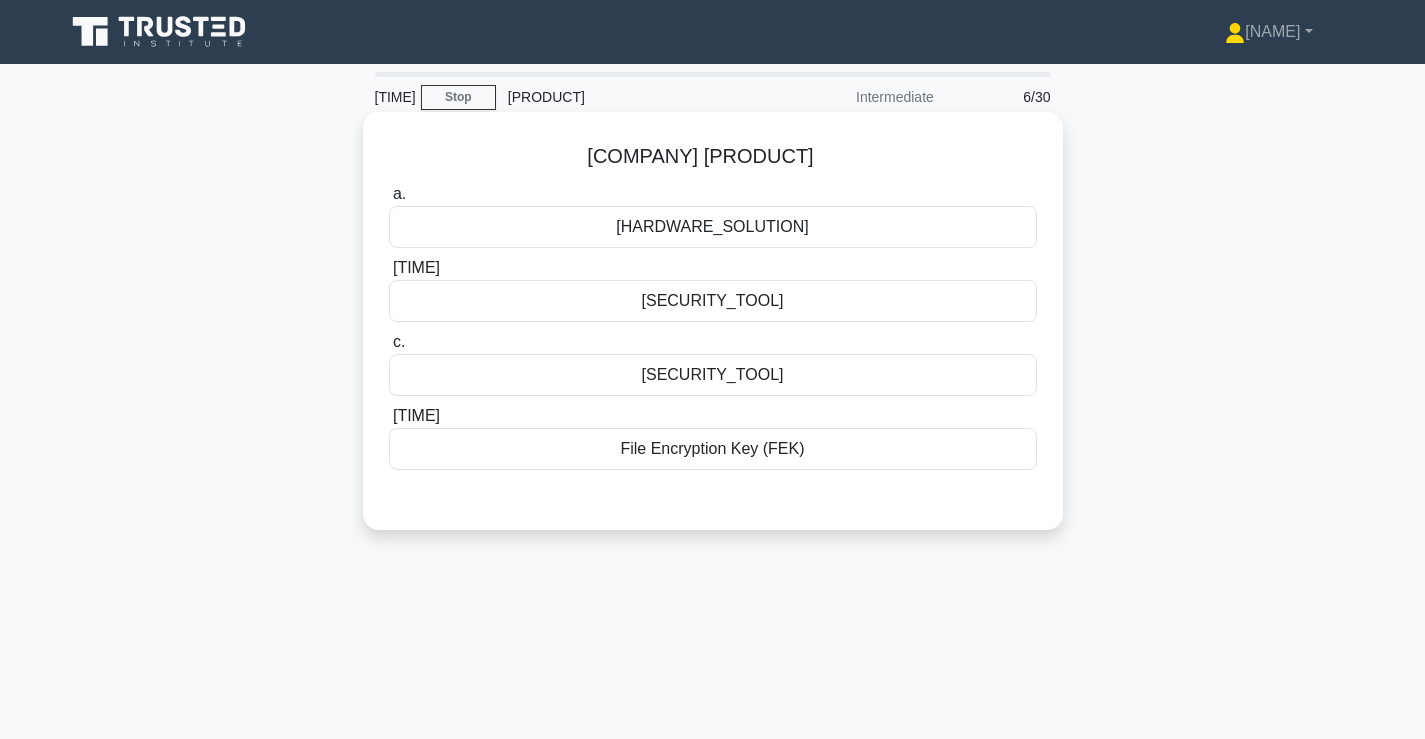 drag, startPoint x: 395, startPoint y: 155, endPoint x: 932, endPoint y: 179, distance: 537.5361 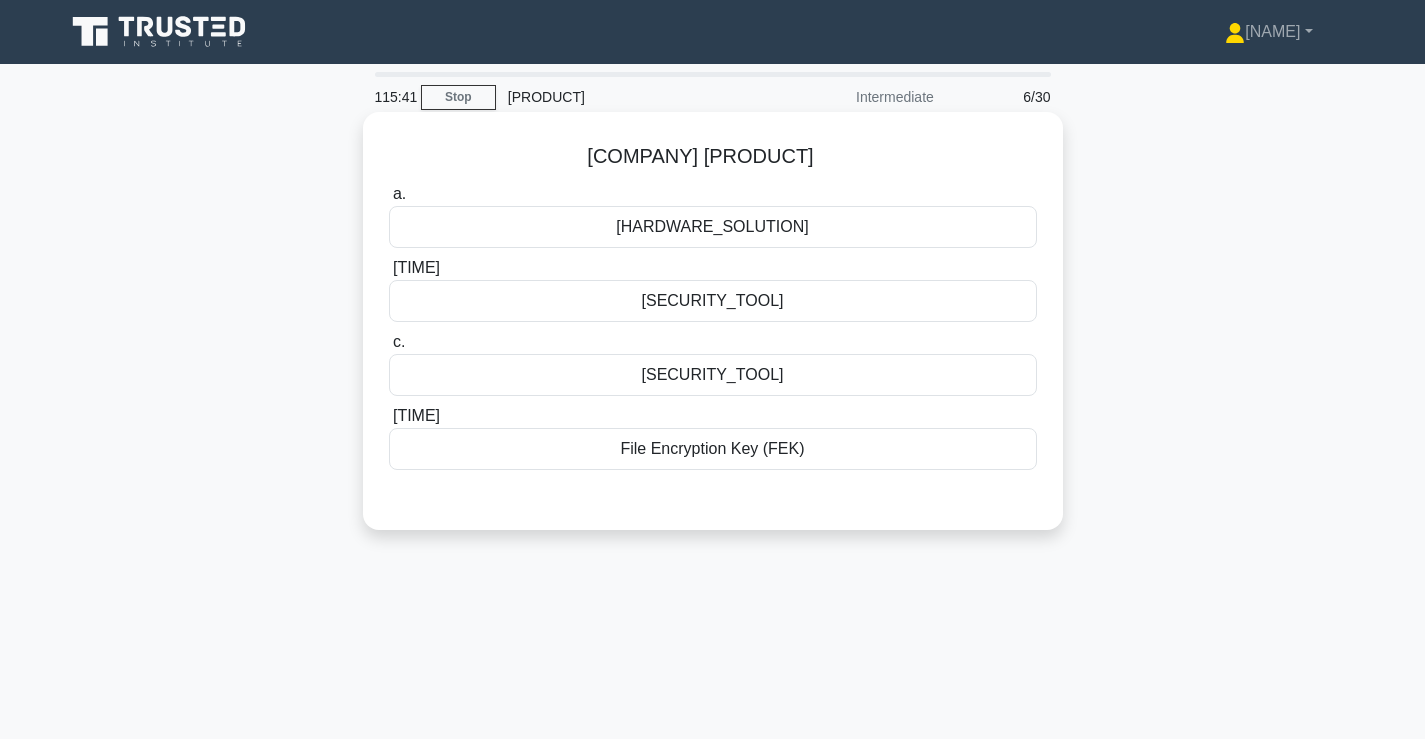 drag, startPoint x: 939, startPoint y: 178, endPoint x: 861, endPoint y: 133, distance: 90.04999 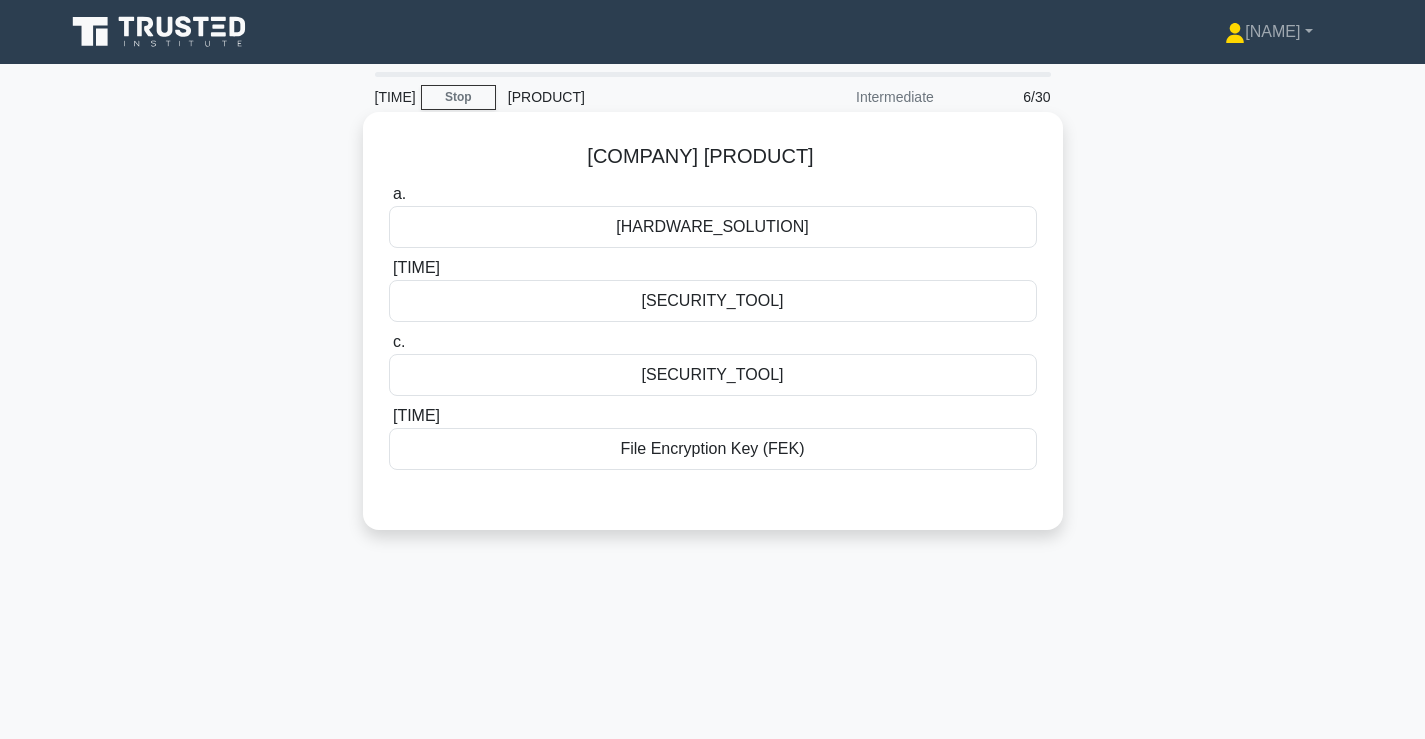 click on "[HARDWARE_SOLUTION]" at bounding box center [713, 227] 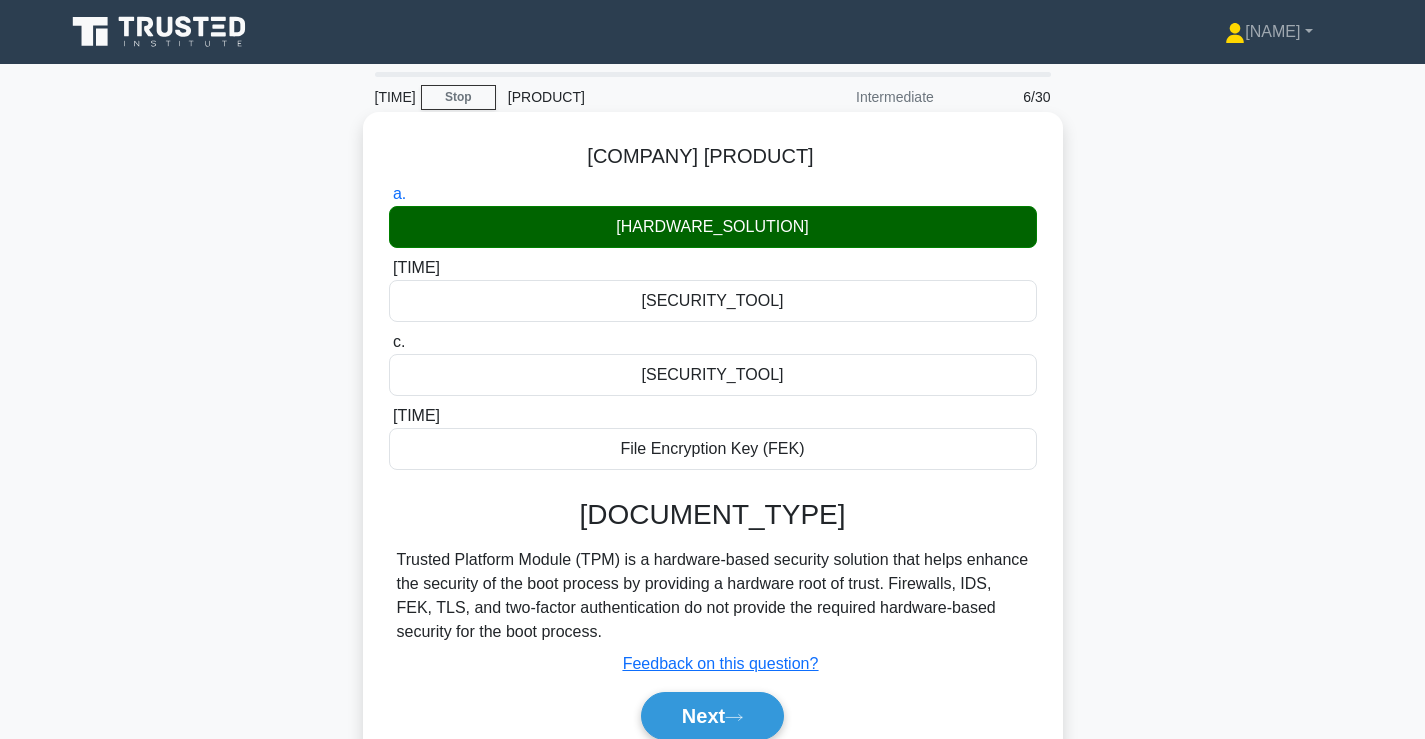 scroll, scrollTop: 333, scrollLeft: 0, axis: vertical 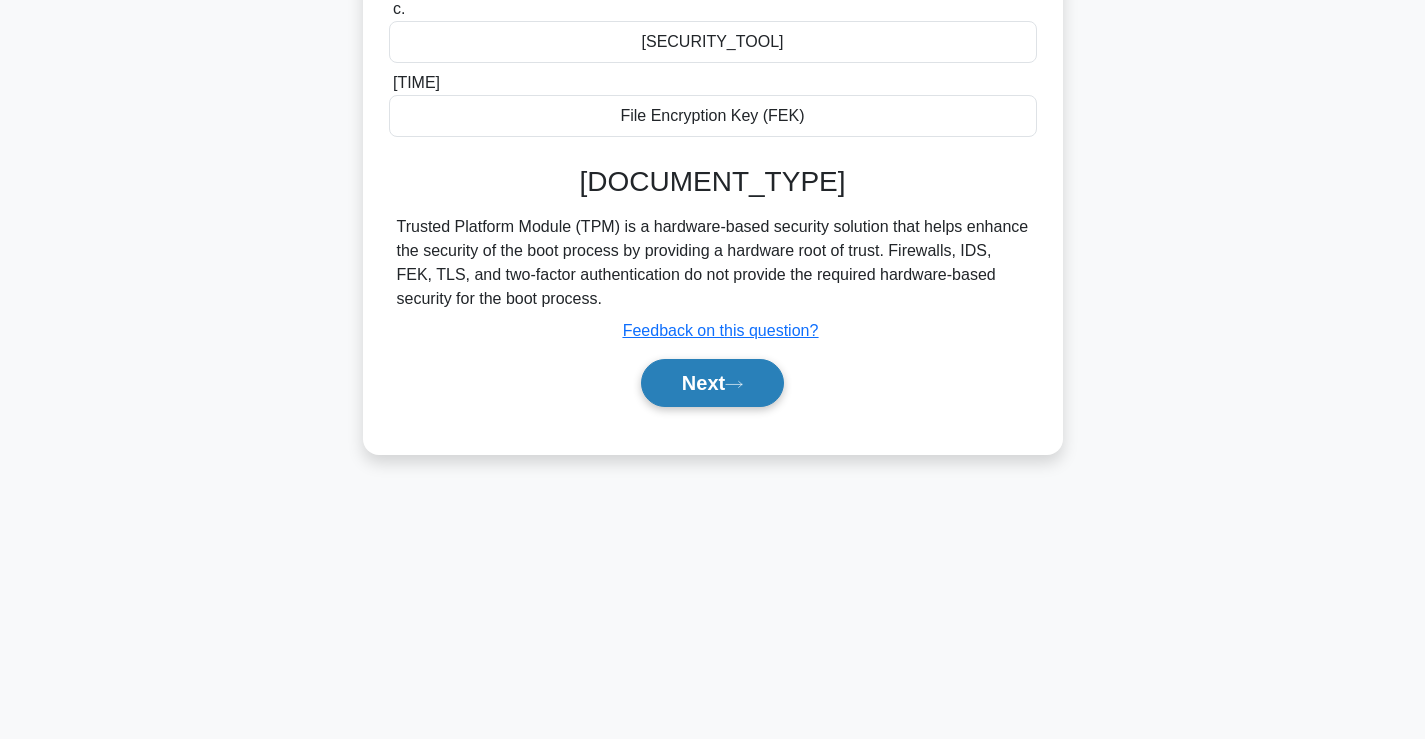 click on "Next" at bounding box center (712, 383) 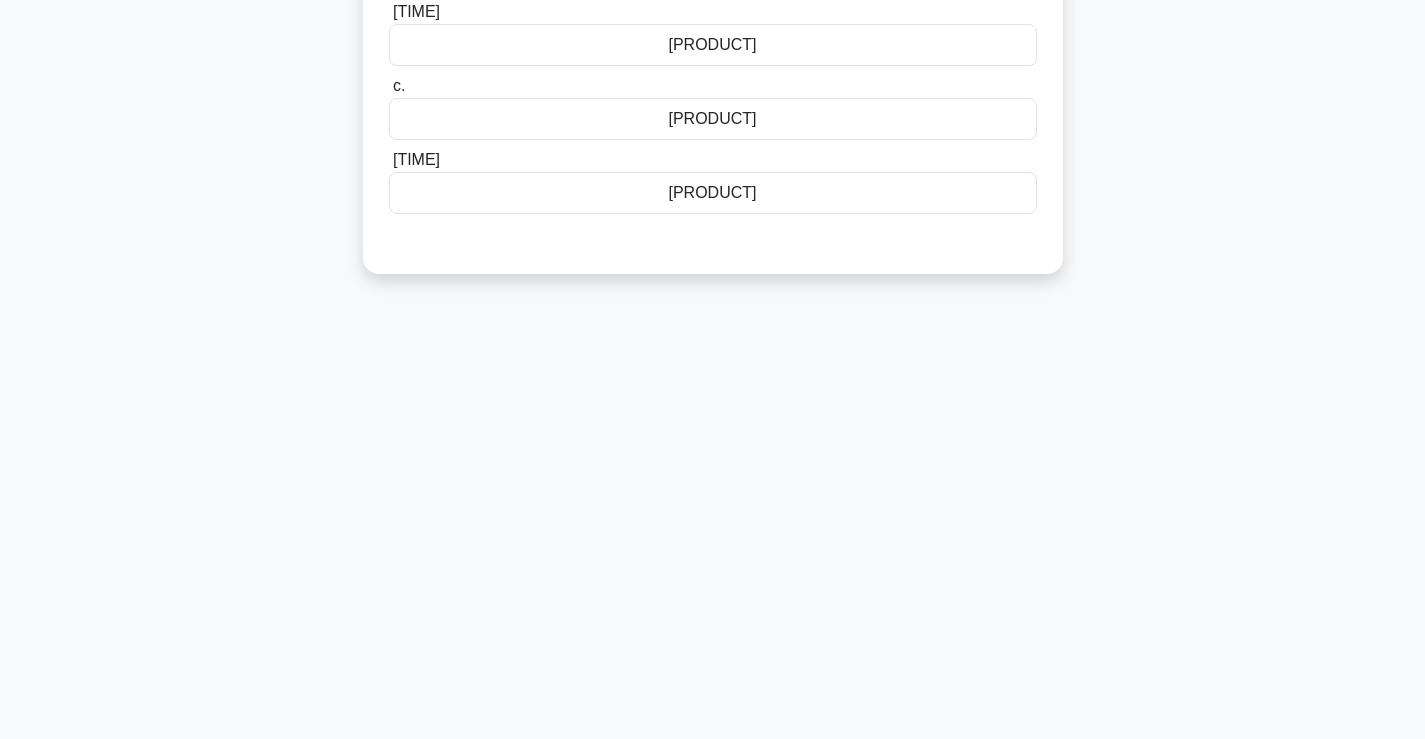 scroll, scrollTop: 0, scrollLeft: 0, axis: both 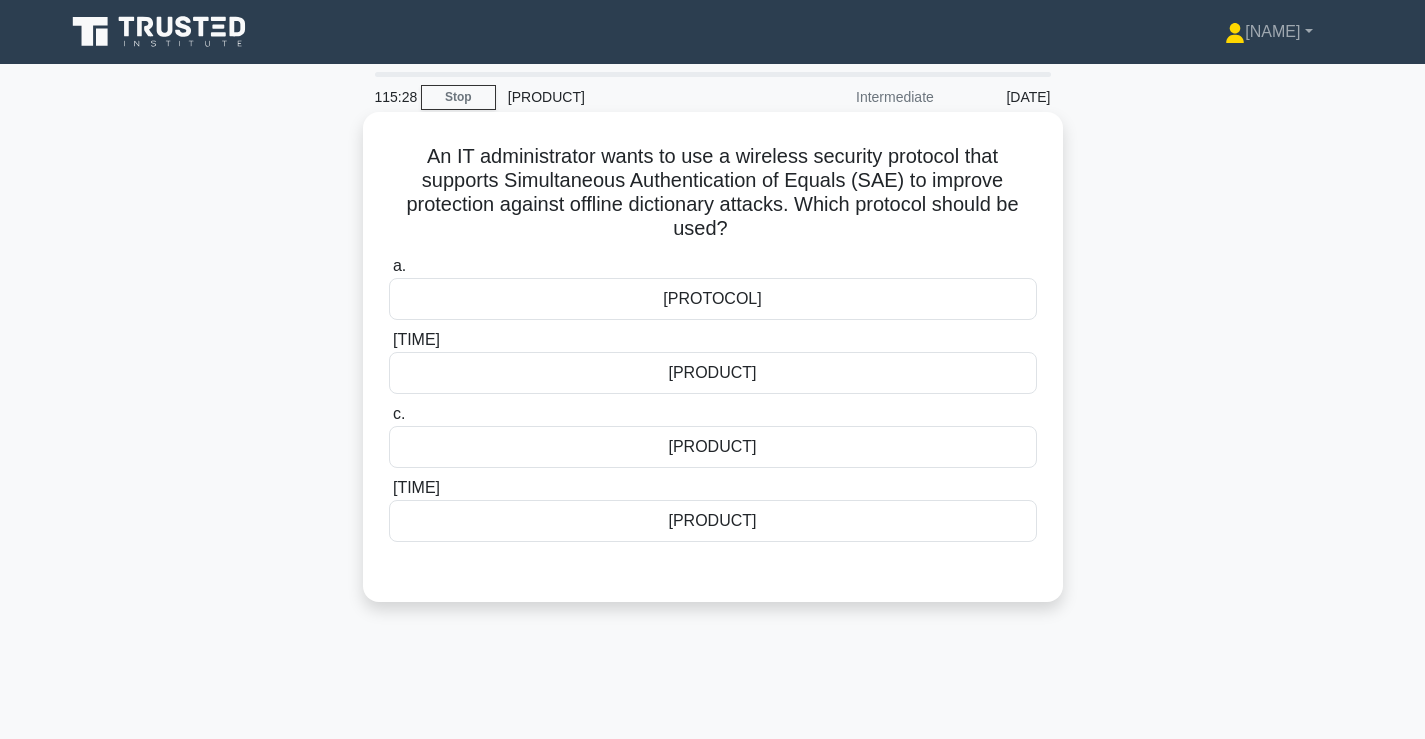 drag, startPoint x: 434, startPoint y: 149, endPoint x: 882, endPoint y: 229, distance: 455.0868 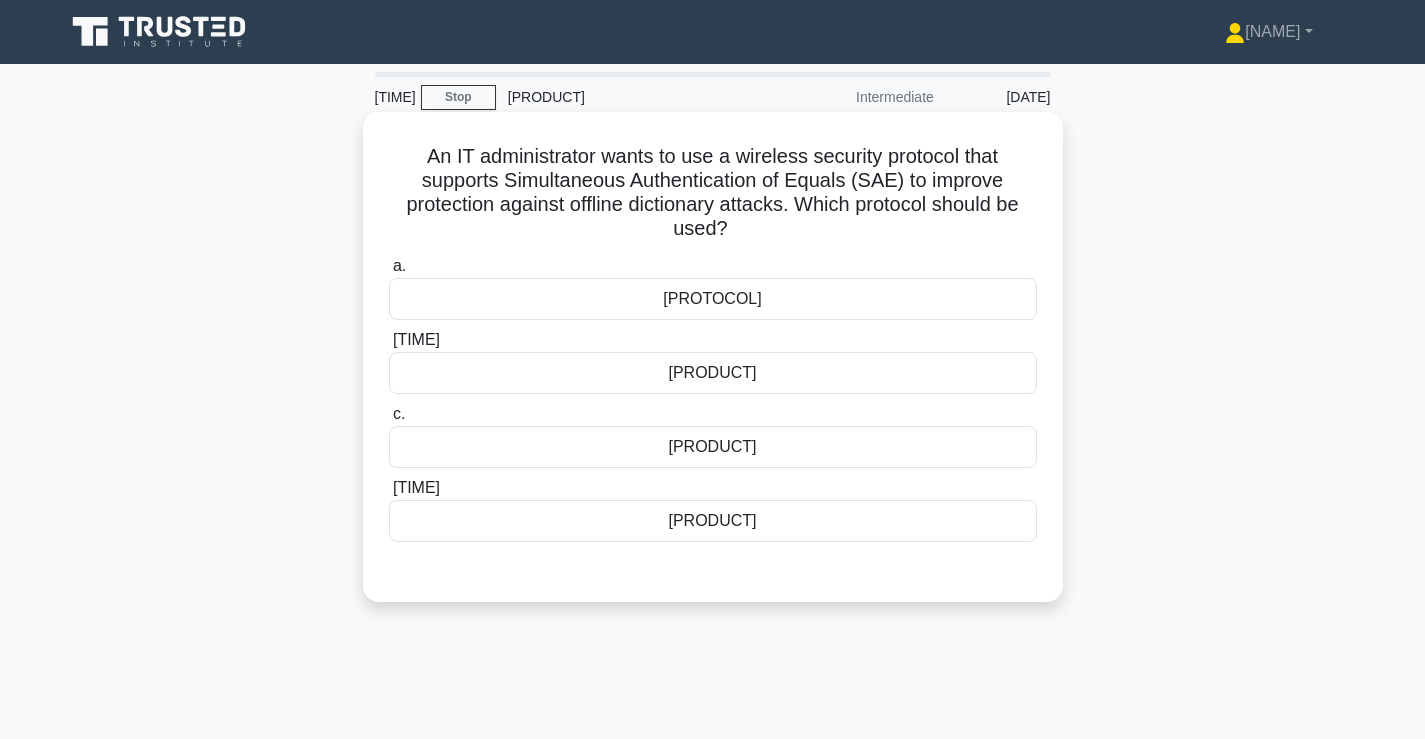 click on "An IT administrator wants to use a wireless security protocol that supports Simultaneous Authentication of Equals (SAE) to improve protection against offline dictionary attacks. Which protocol should be used?
.spinner_0XTQ{transform-origin:center;animation:spinner_y6GP .75s linear infinite}@keyframes spinner_y6GP{100%{transform:rotate(360deg)}}" at bounding box center (713, 193) 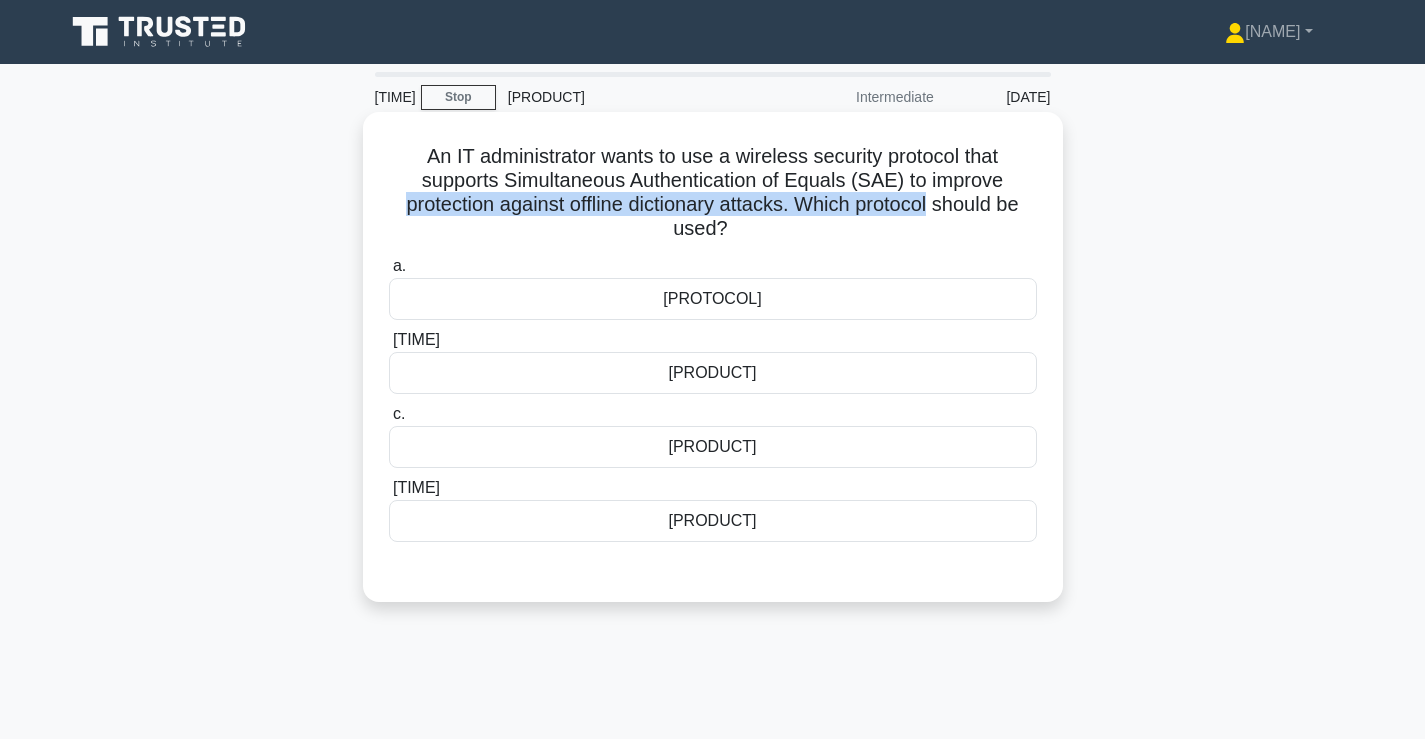 drag, startPoint x: 476, startPoint y: 198, endPoint x: 879, endPoint y: 211, distance: 403.20963 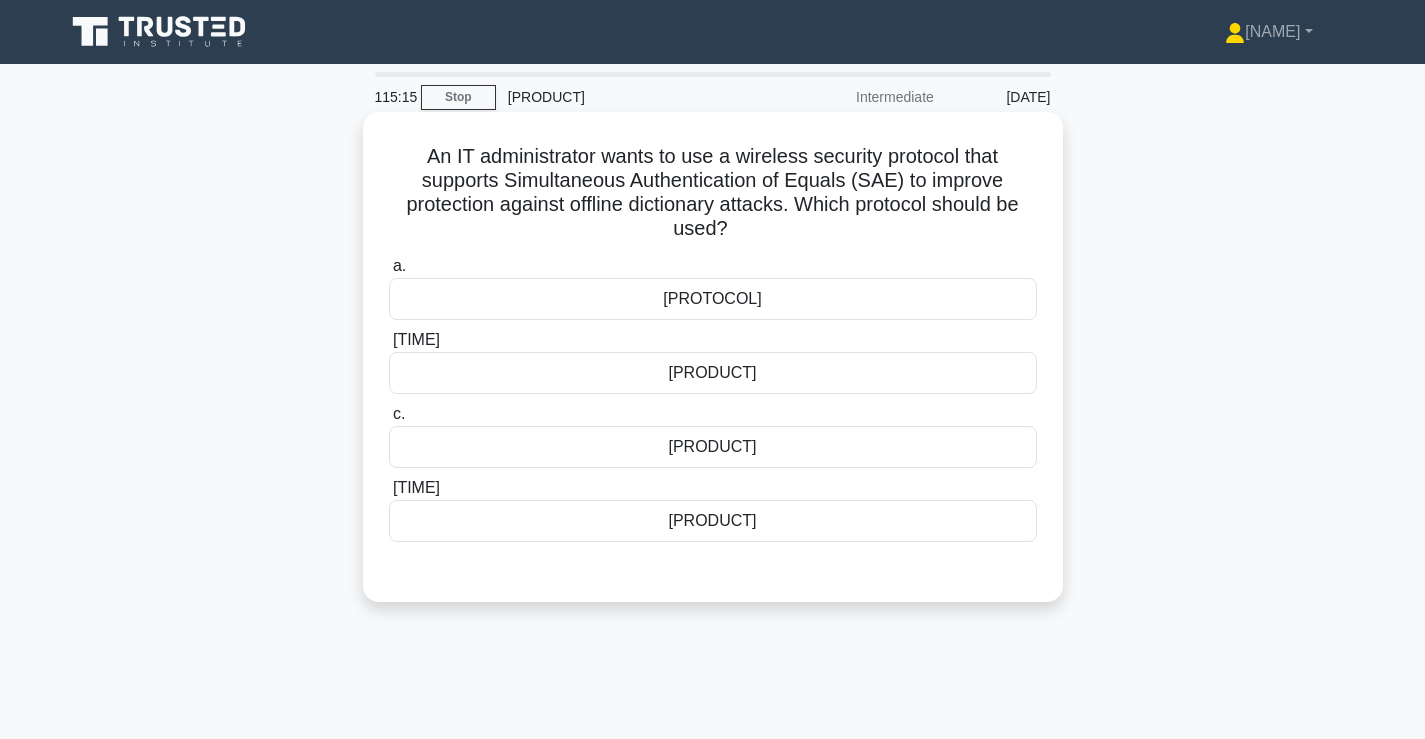 click on "[PRODUCT]" at bounding box center [713, 521] 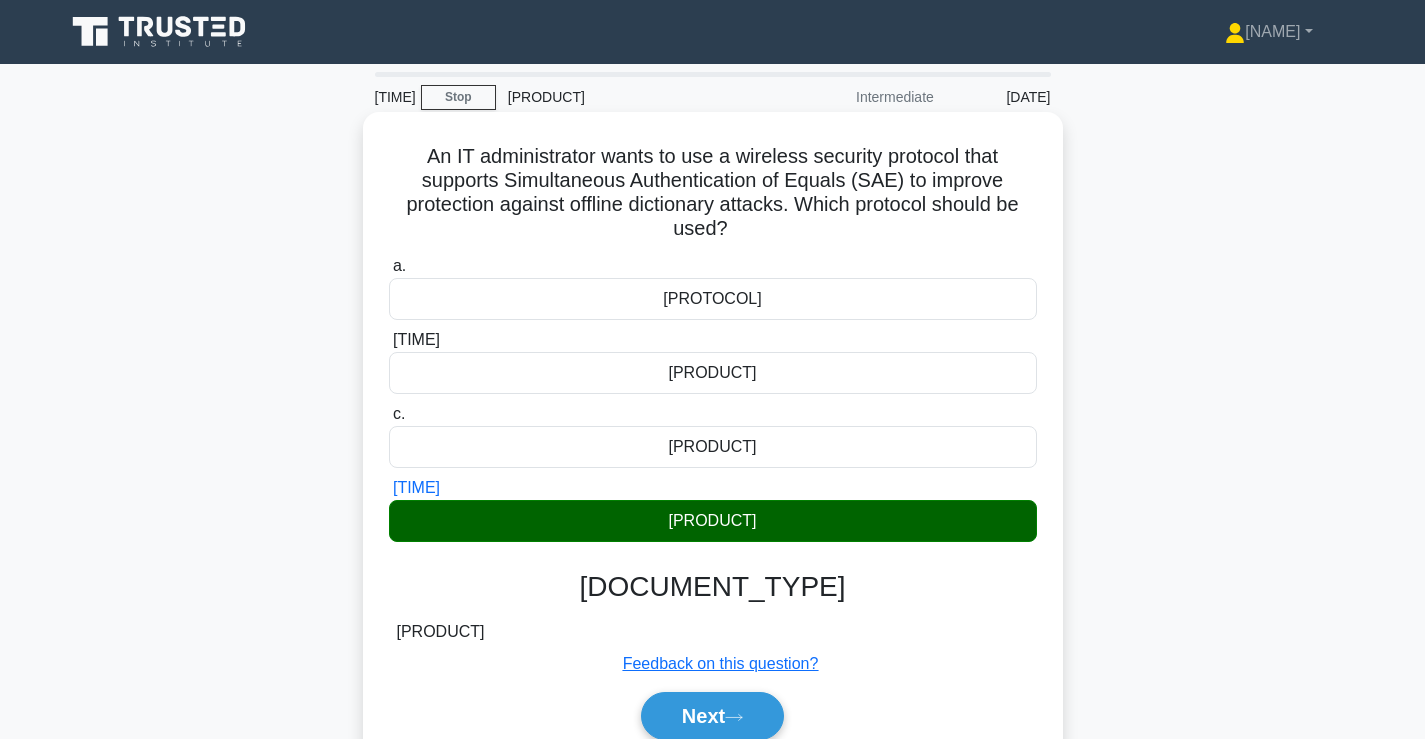 scroll, scrollTop: 167, scrollLeft: 0, axis: vertical 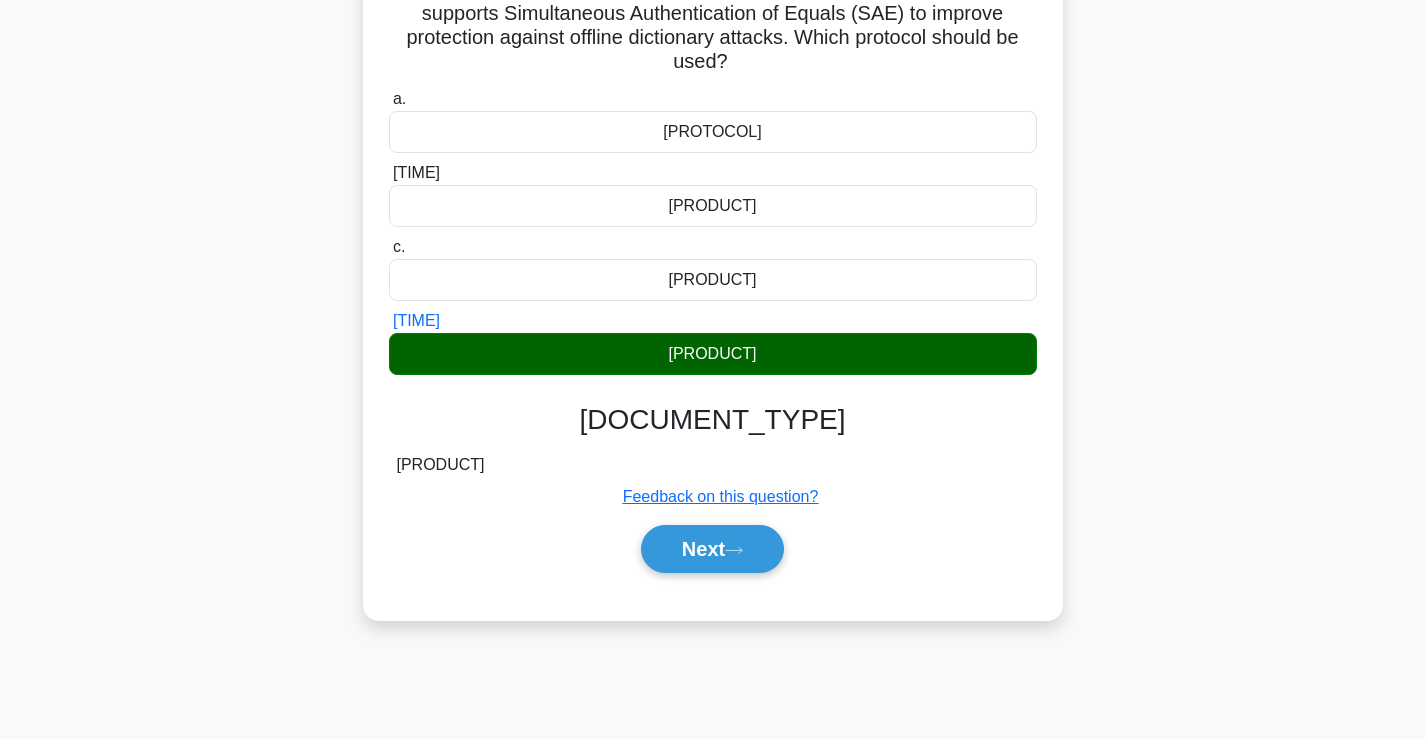 drag, startPoint x: 512, startPoint y: 475, endPoint x: 920, endPoint y: 512, distance: 409.67426 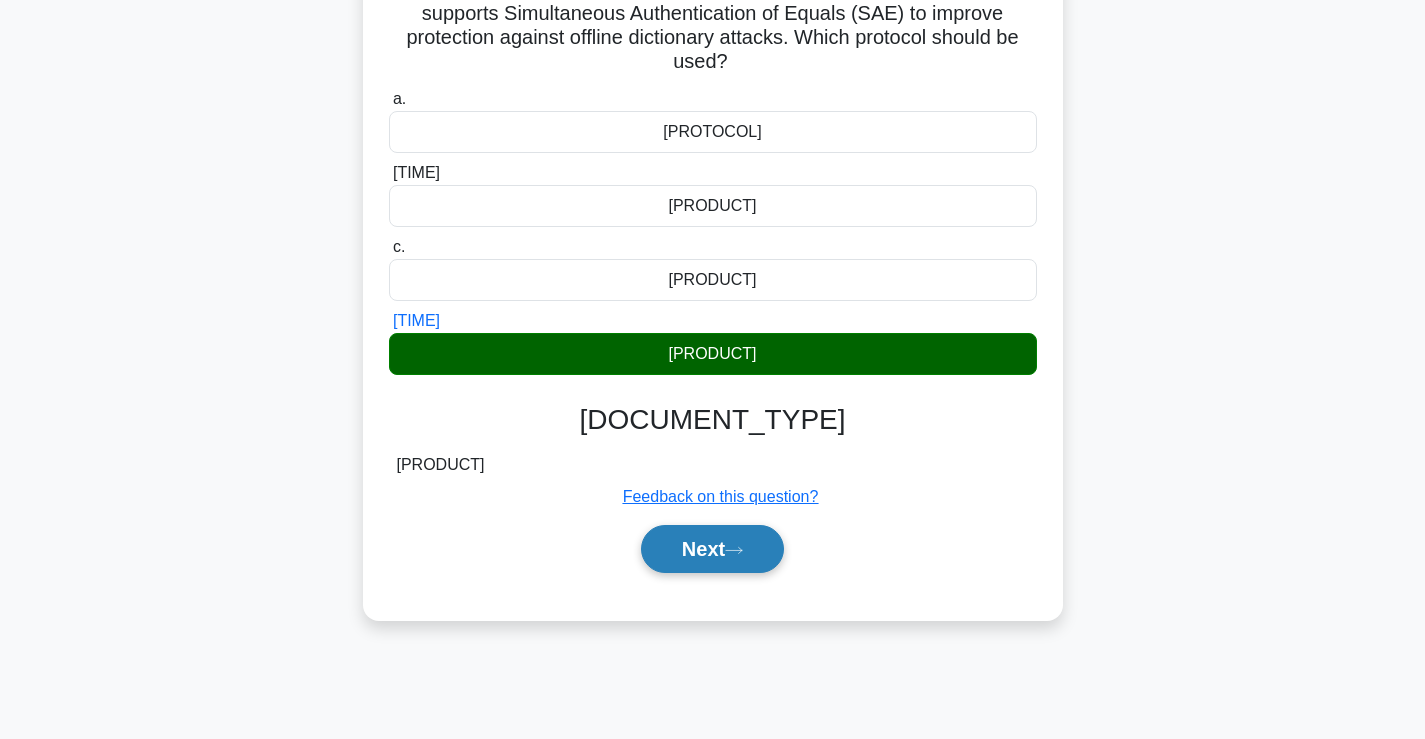 click on "Next" at bounding box center [712, 549] 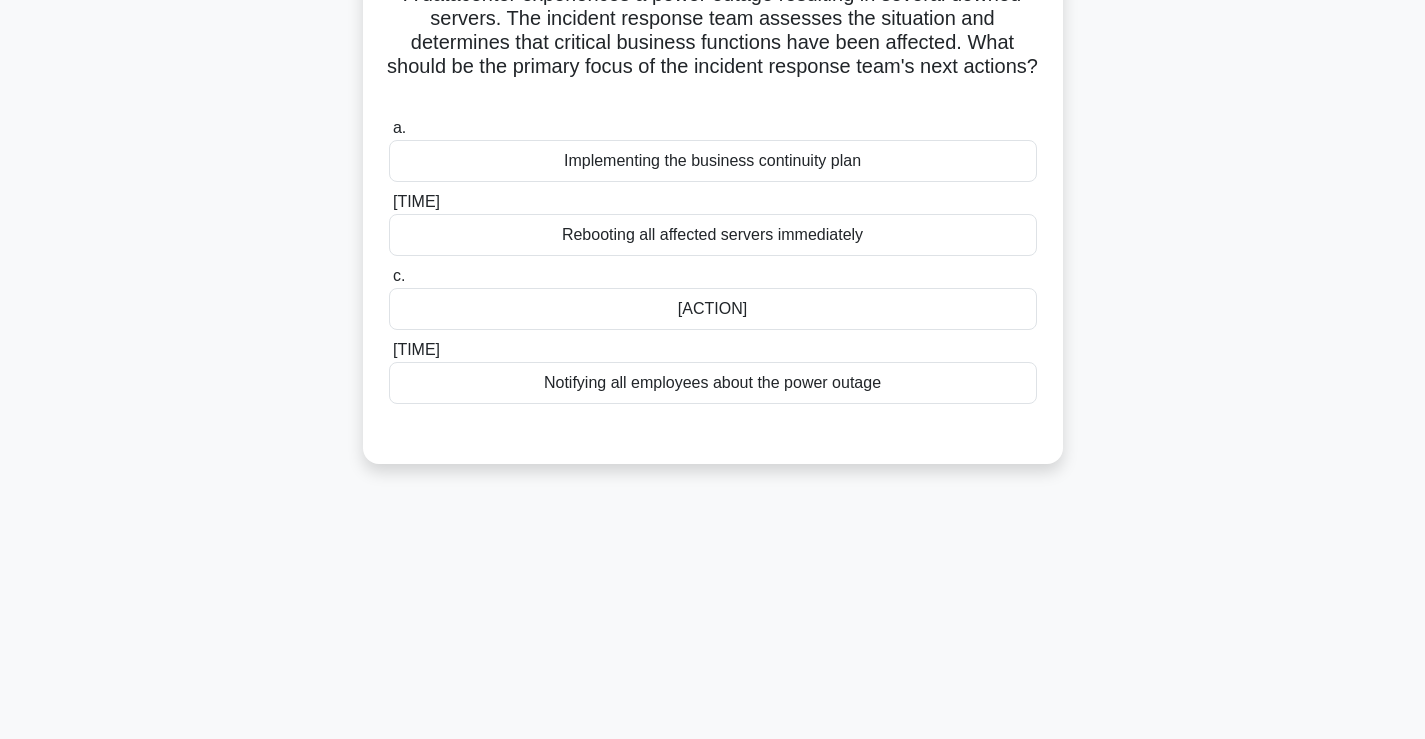 scroll, scrollTop: 0, scrollLeft: 0, axis: both 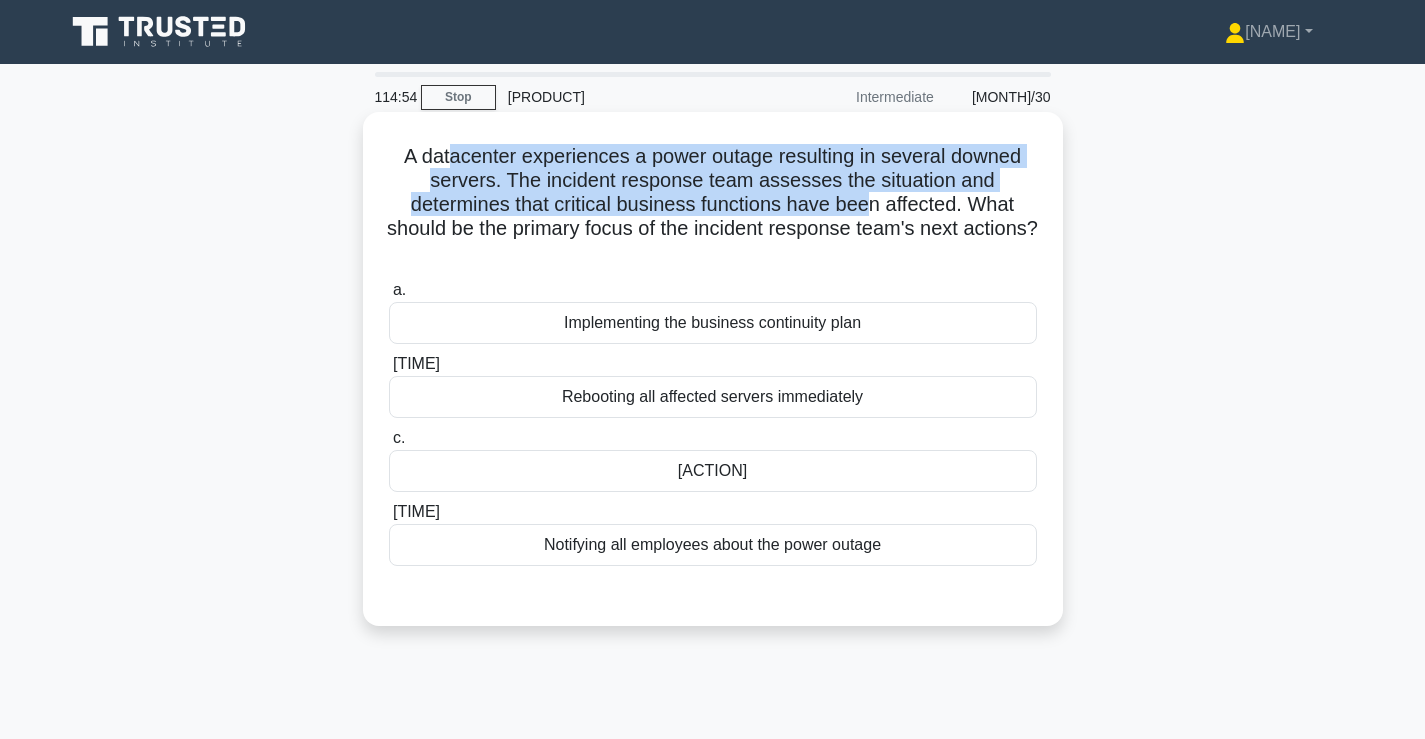 drag, startPoint x: 443, startPoint y: 145, endPoint x: 868, endPoint y: 216, distance: 430.88977 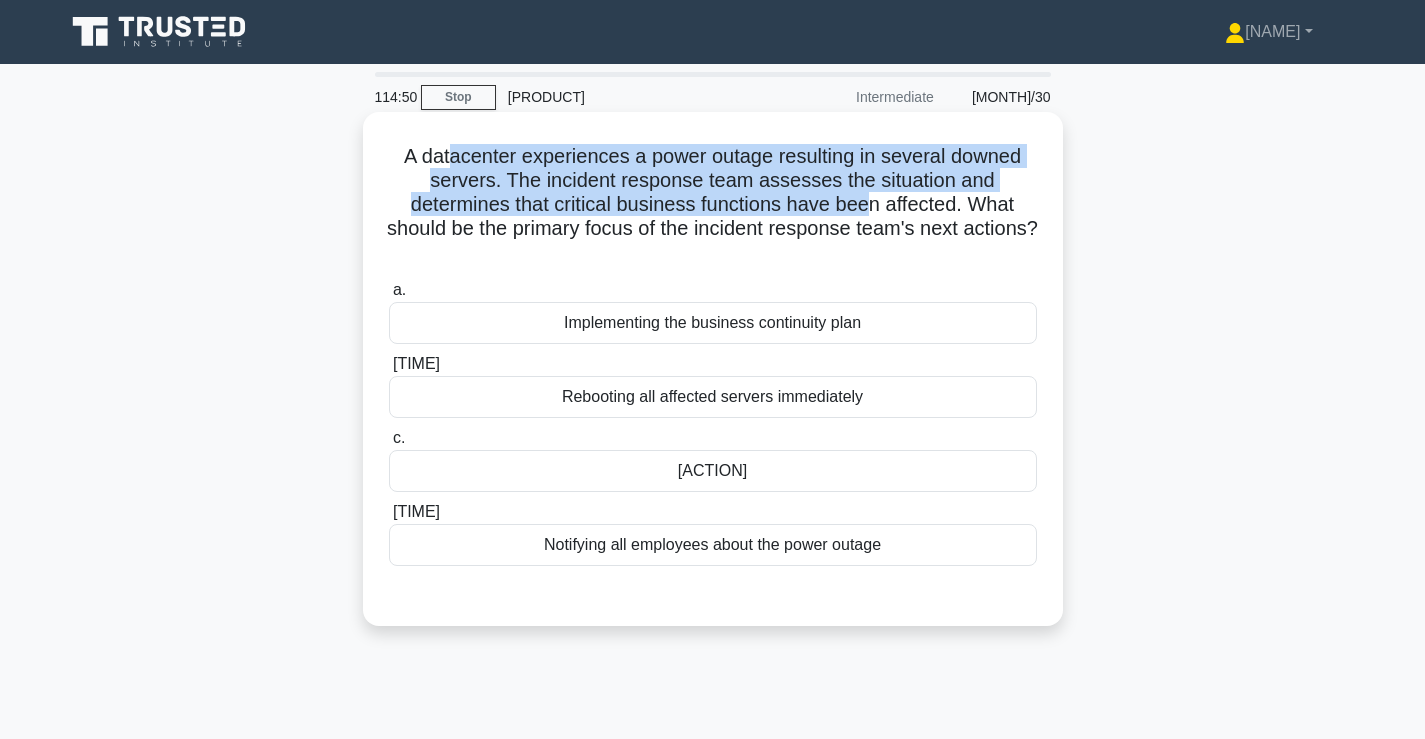 drag, startPoint x: 818, startPoint y: 246, endPoint x: 813, endPoint y: 162, distance: 84.14868 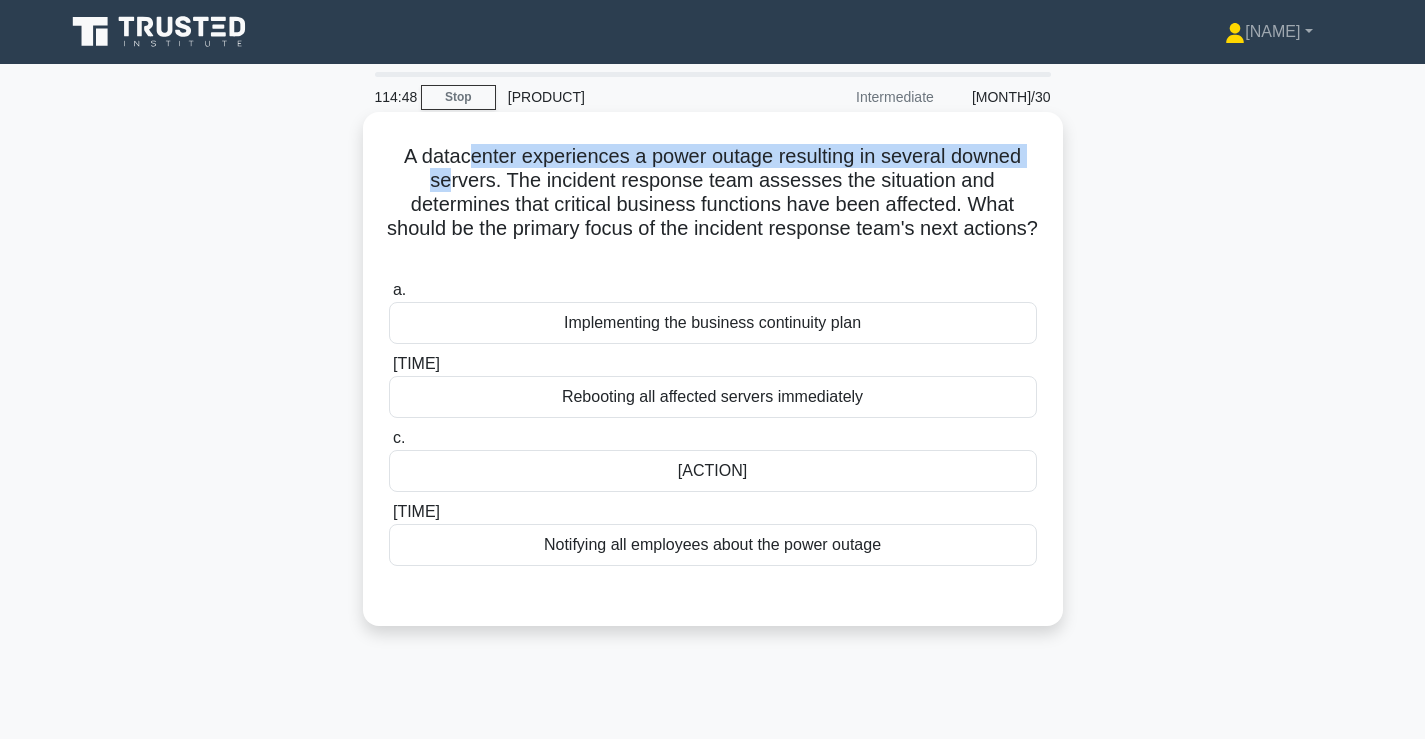 drag, startPoint x: 459, startPoint y: 170, endPoint x: 519, endPoint y: 176, distance: 60.299255 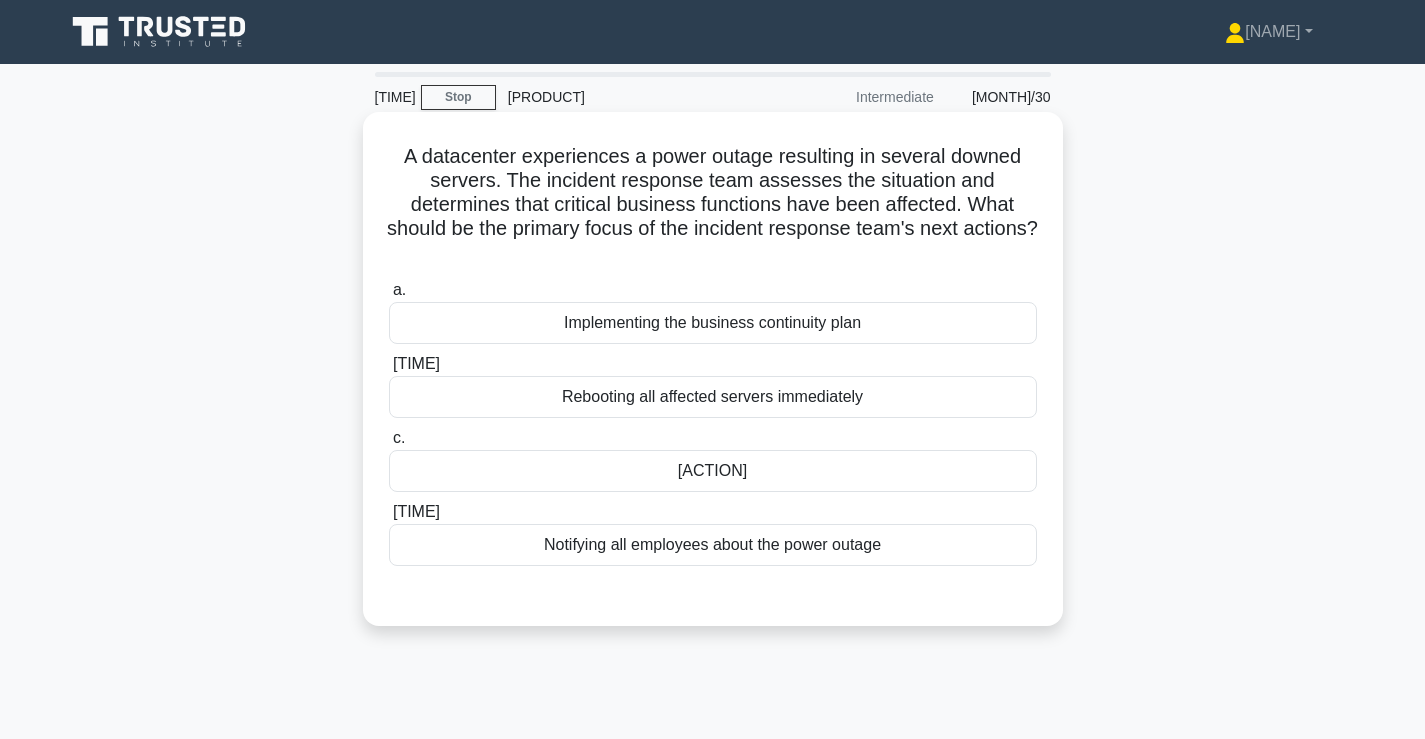 click on "[COMPANY]" at bounding box center [713, 205] 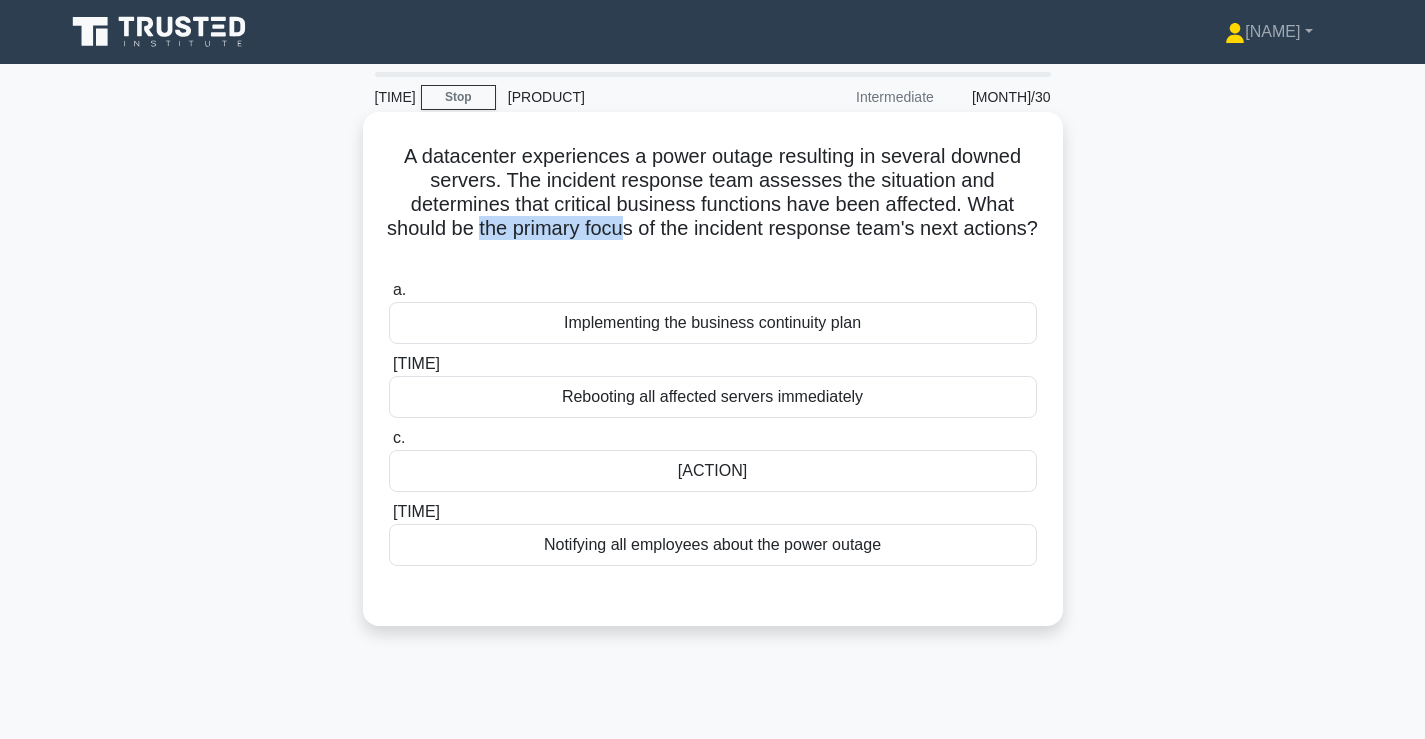 drag, startPoint x: 620, startPoint y: 236, endPoint x: 509, endPoint y: 238, distance: 111.01801 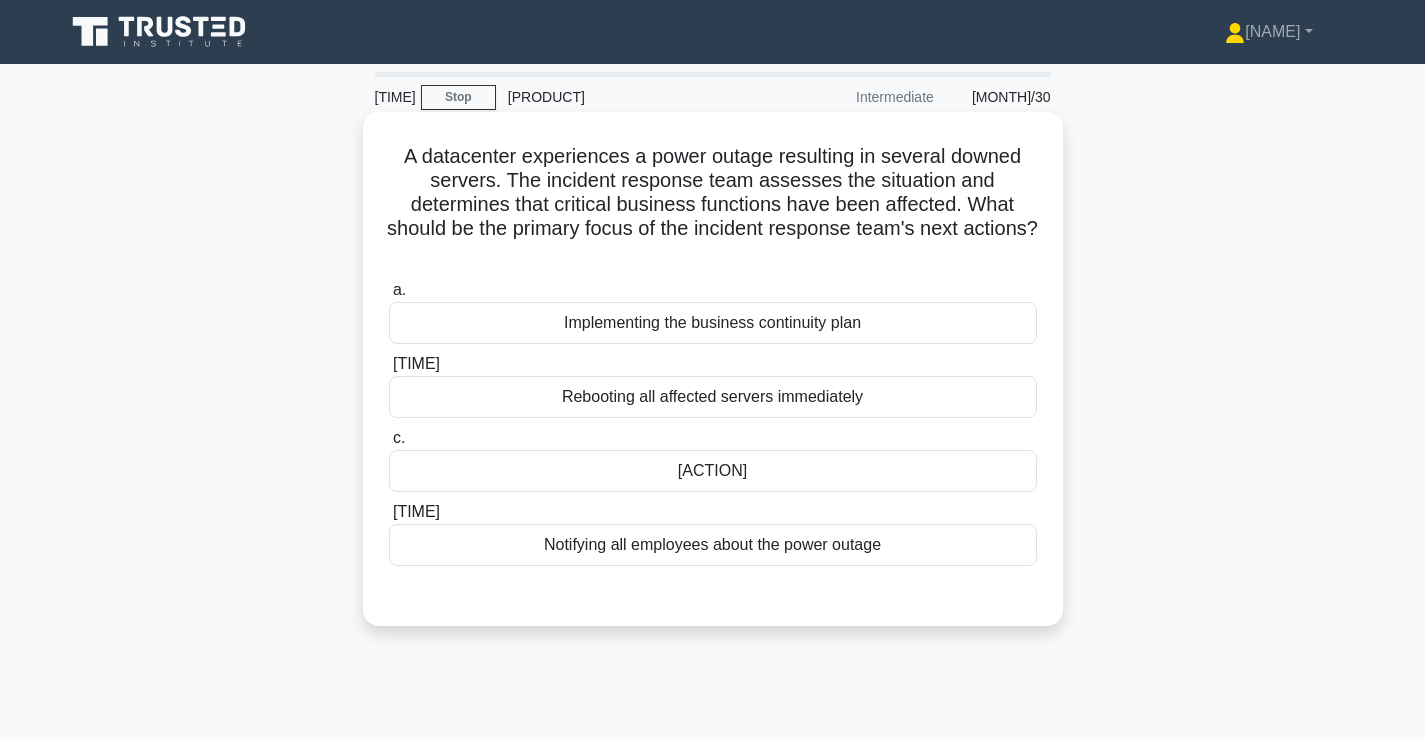 drag, startPoint x: 509, startPoint y: 238, endPoint x: 495, endPoint y: 231, distance: 15.652476 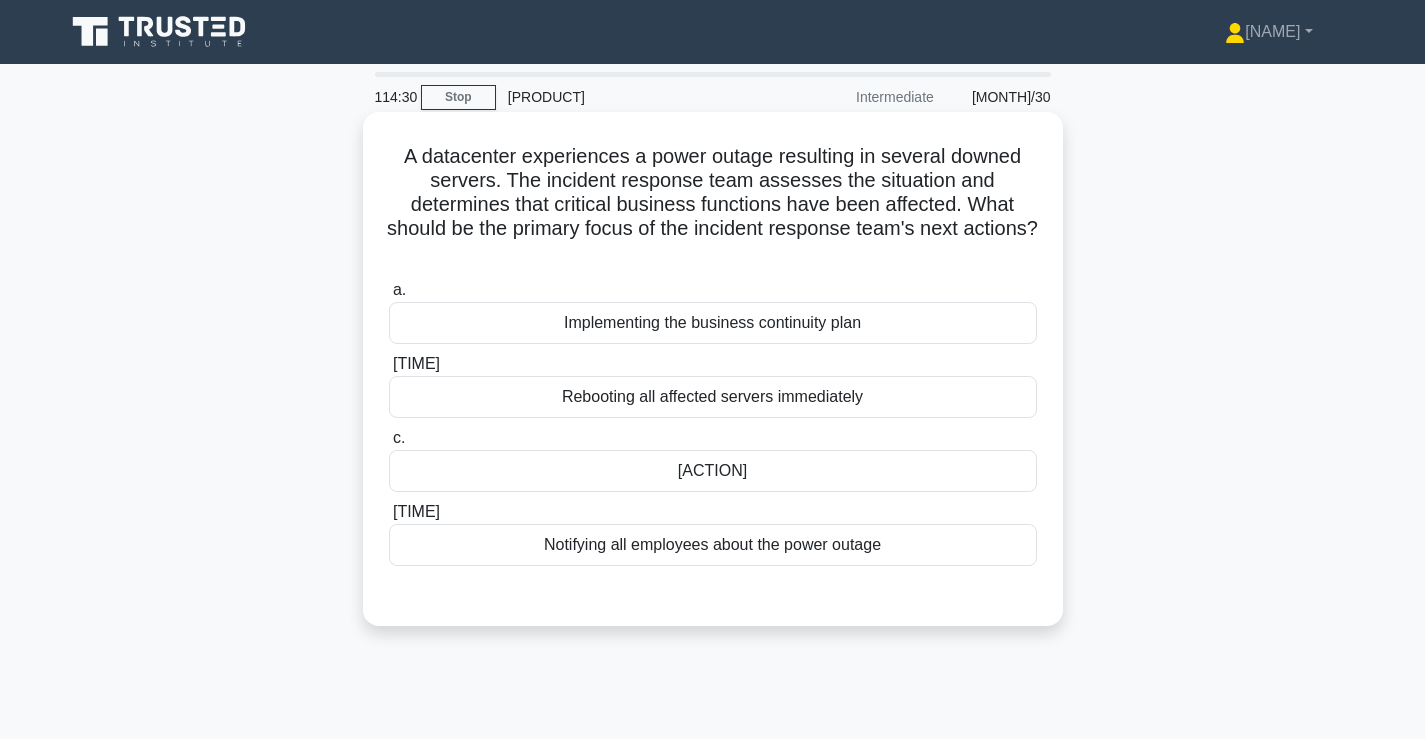 drag, startPoint x: 786, startPoint y: 240, endPoint x: 811, endPoint y: 243, distance: 25.179358 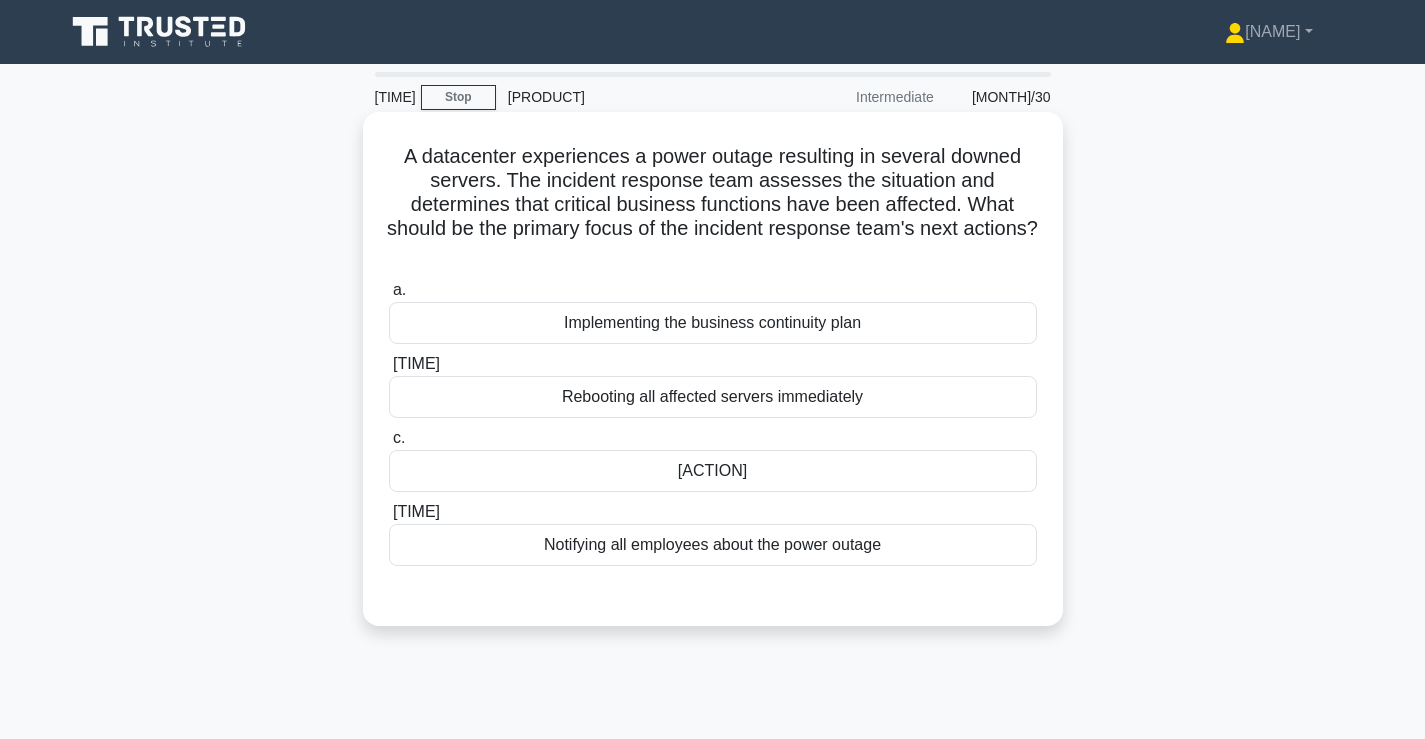 drag, startPoint x: 789, startPoint y: 257, endPoint x: 511, endPoint y: 182, distance: 287.93924 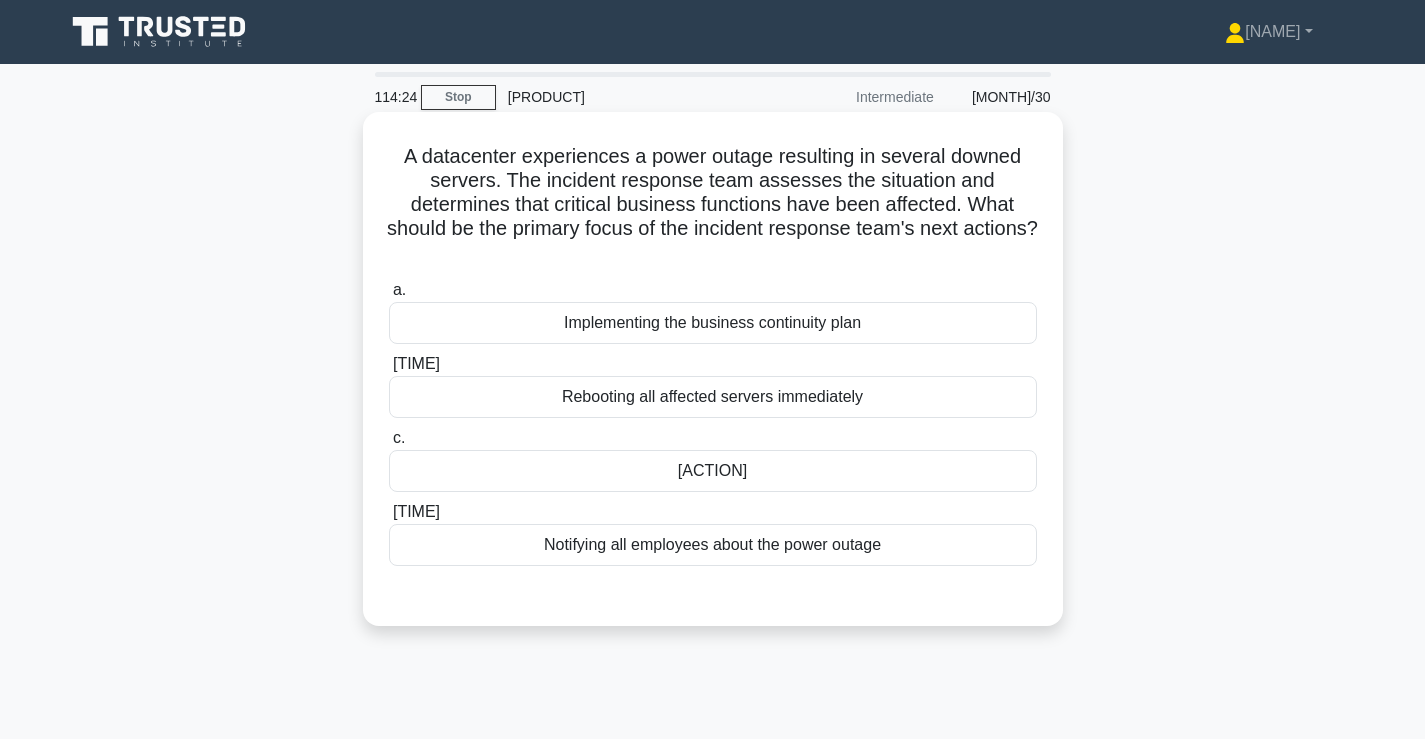 drag, startPoint x: 512, startPoint y: 170, endPoint x: 801, endPoint y: 248, distance: 299.34094 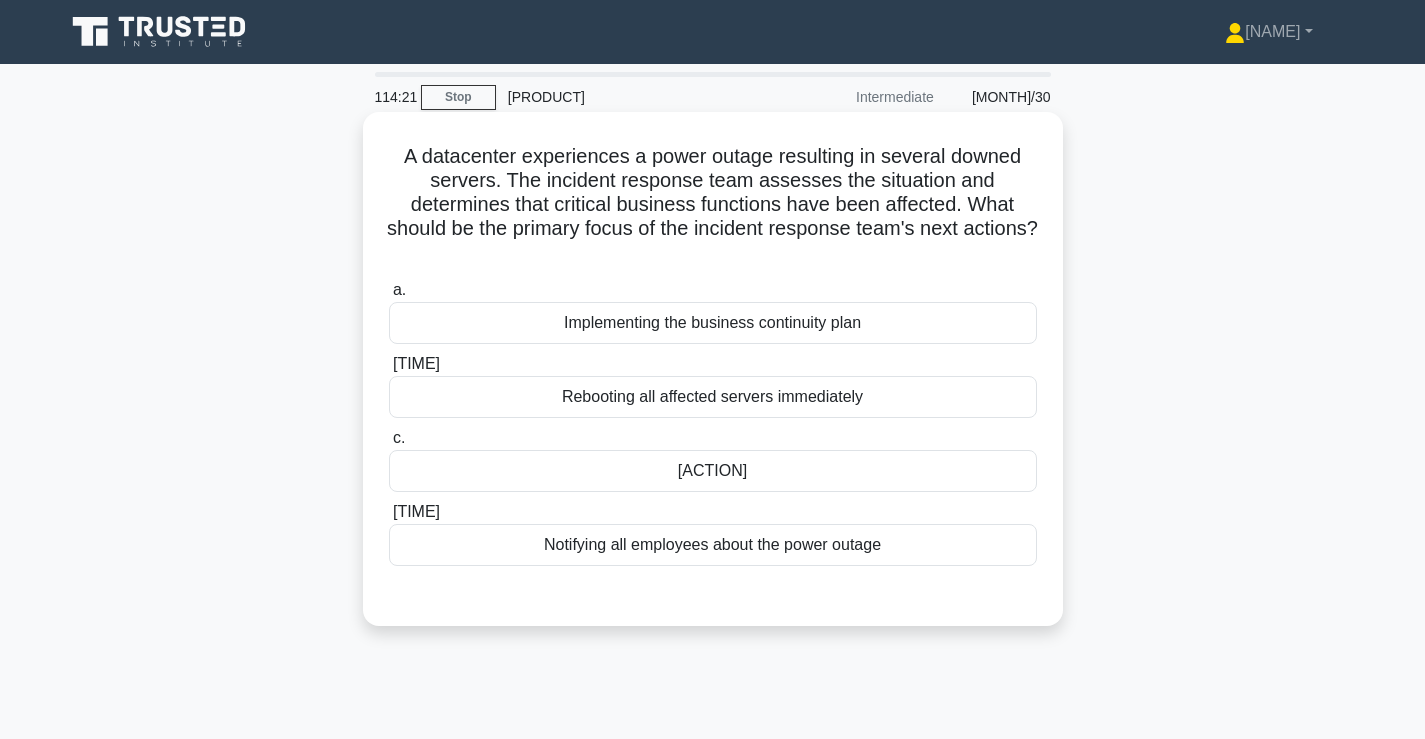 drag, startPoint x: 585, startPoint y: 203, endPoint x: 814, endPoint y: 249, distance: 233.5744 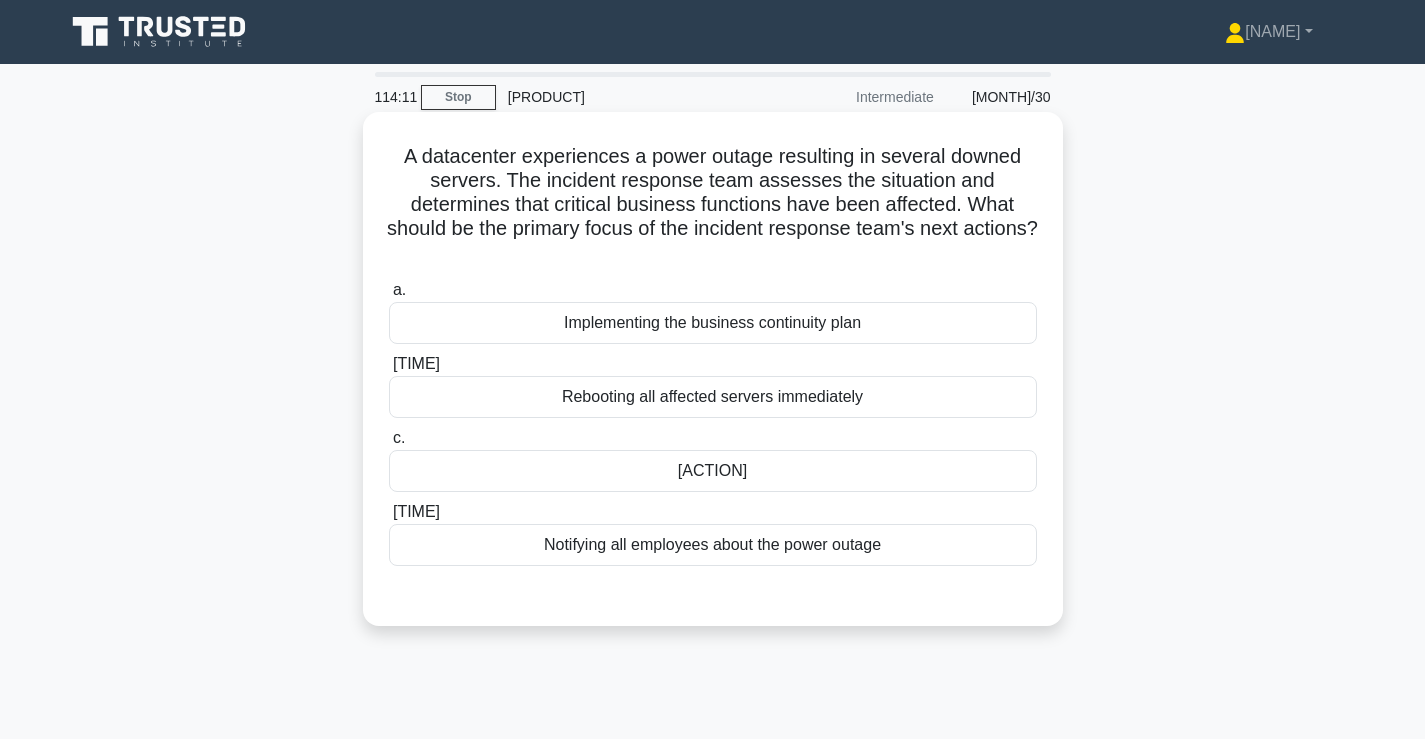 click on "Implementing the business continuity plan" at bounding box center (713, 323) 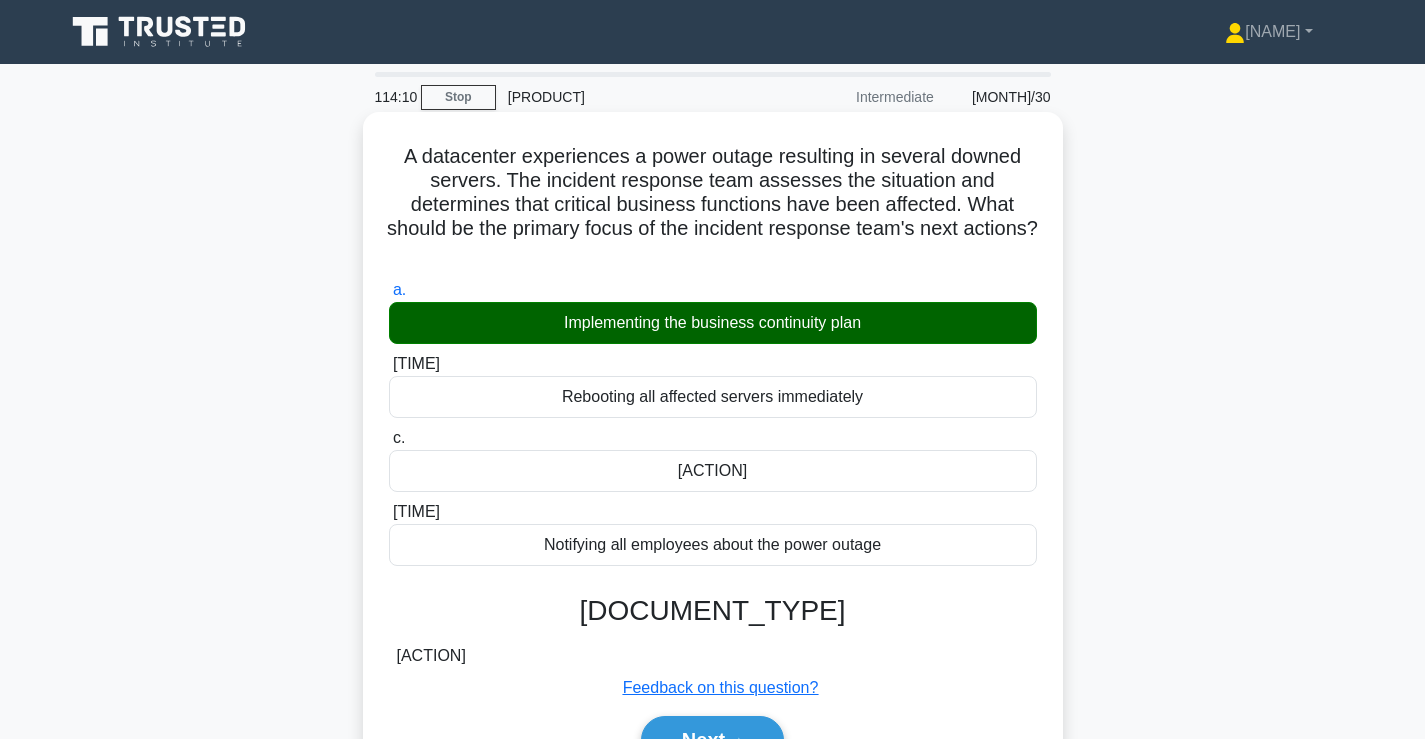 scroll, scrollTop: 333, scrollLeft: 0, axis: vertical 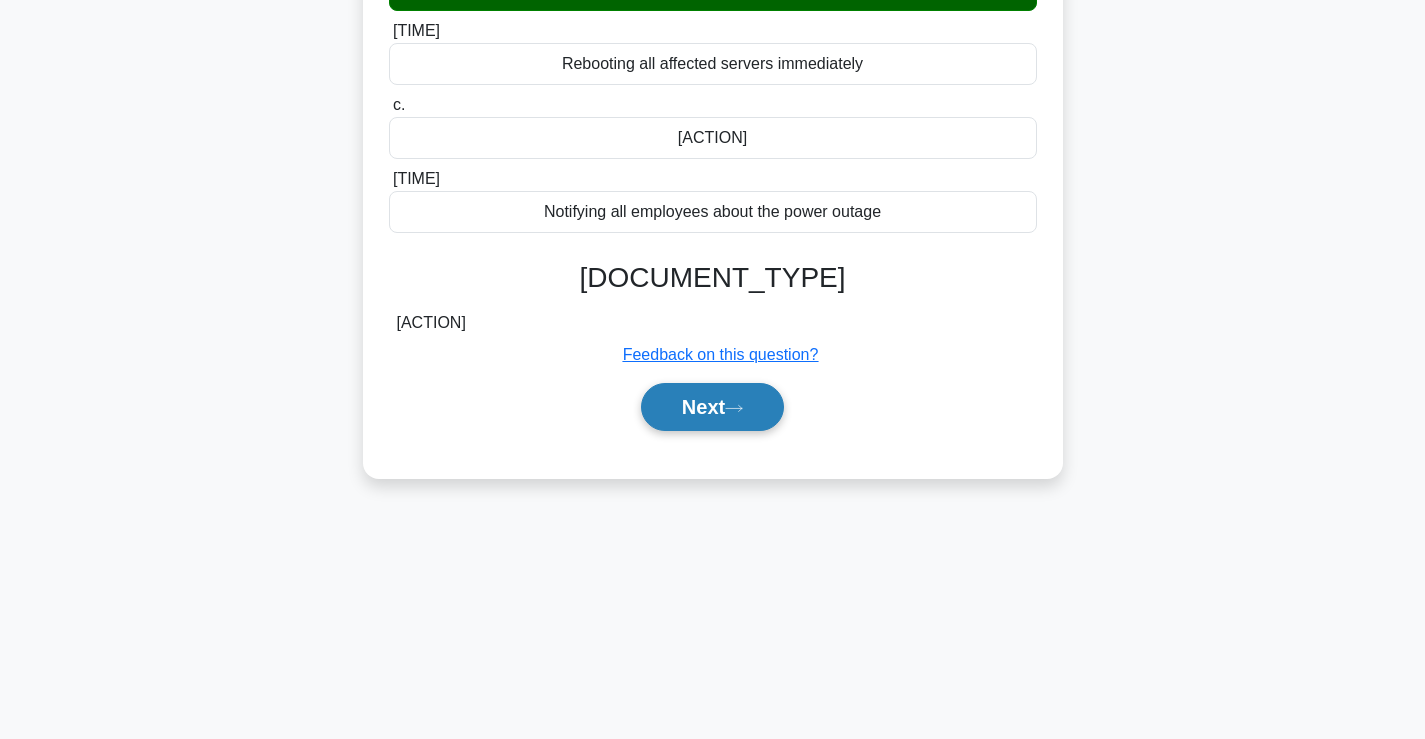 click at bounding box center (734, 408) 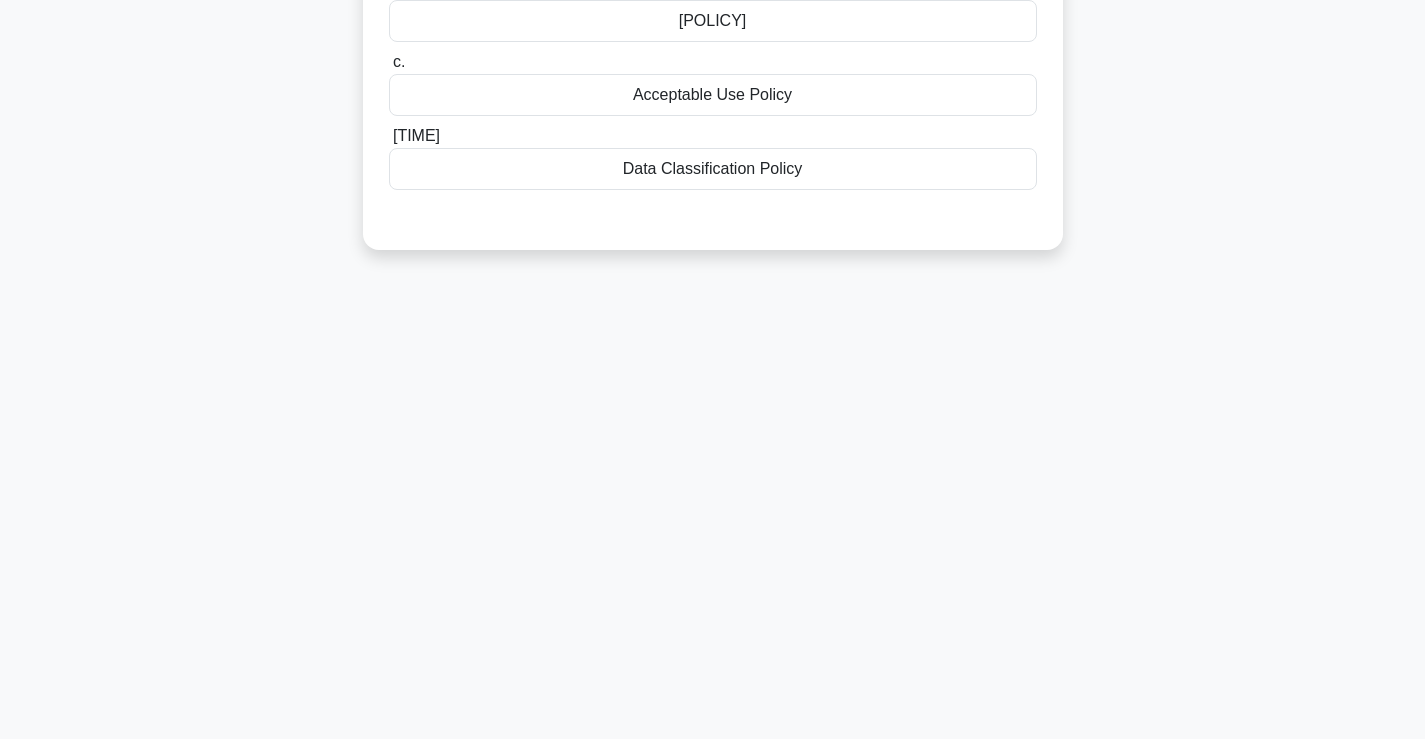 scroll, scrollTop: 0, scrollLeft: 0, axis: both 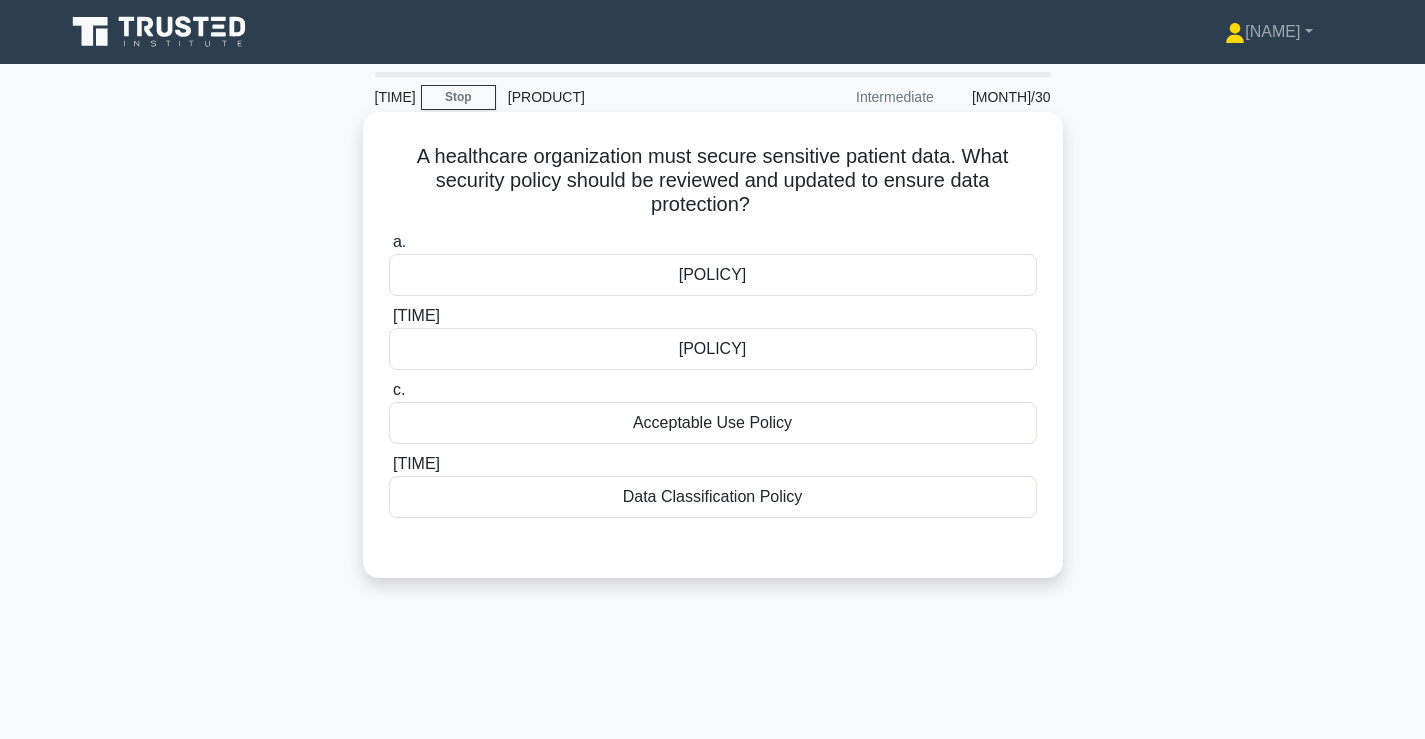 drag, startPoint x: 555, startPoint y: 134, endPoint x: 826, endPoint y: 220, distance: 284.31848 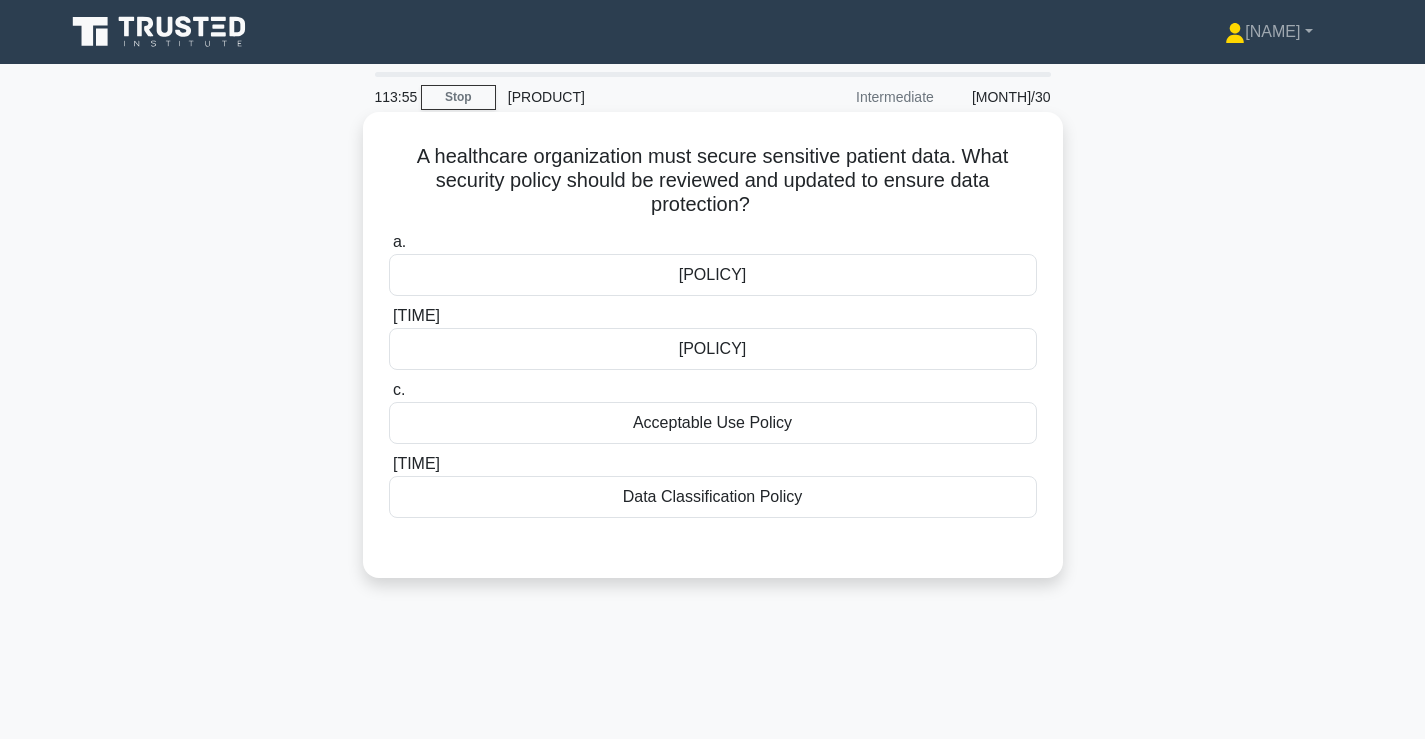 drag, startPoint x: 578, startPoint y: 164, endPoint x: 852, endPoint y: 213, distance: 278.3469 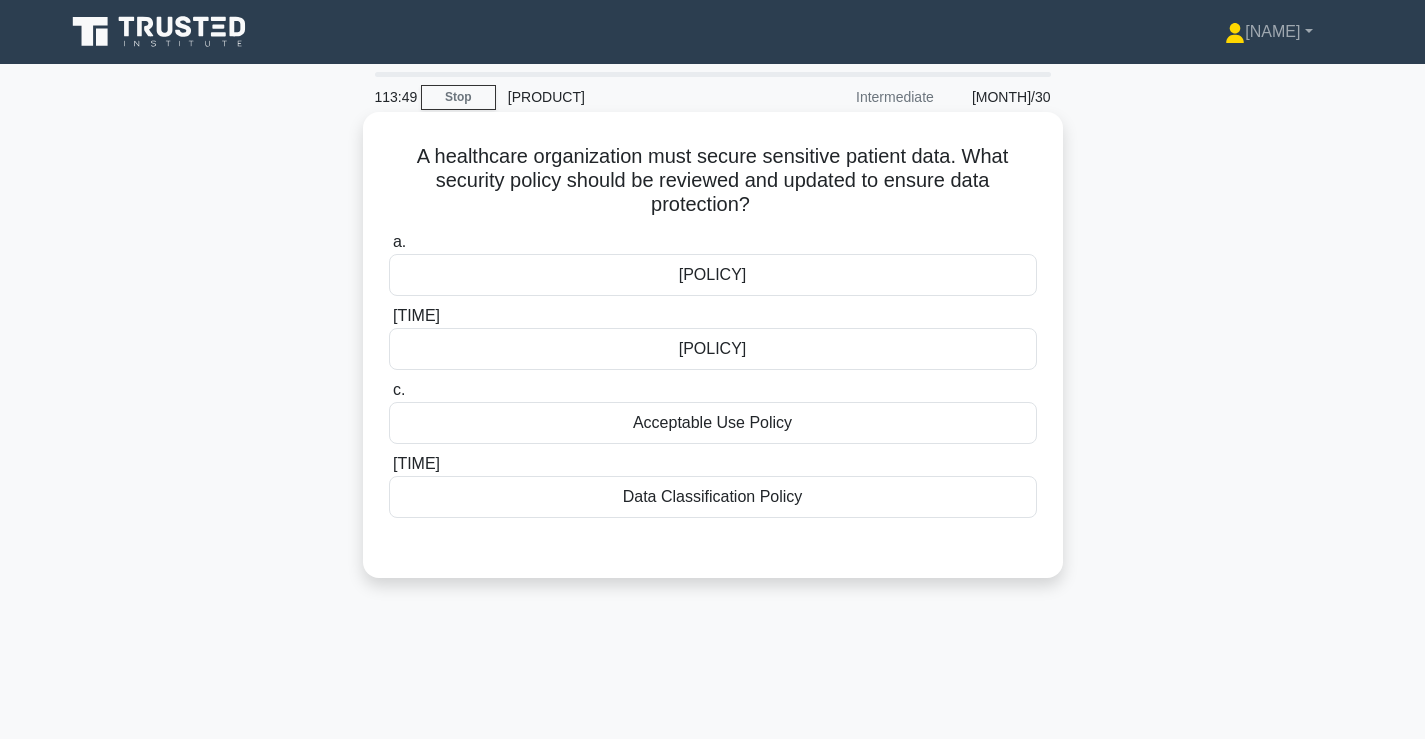 drag, startPoint x: 837, startPoint y: 207, endPoint x: 681, endPoint y: 181, distance: 158.15182 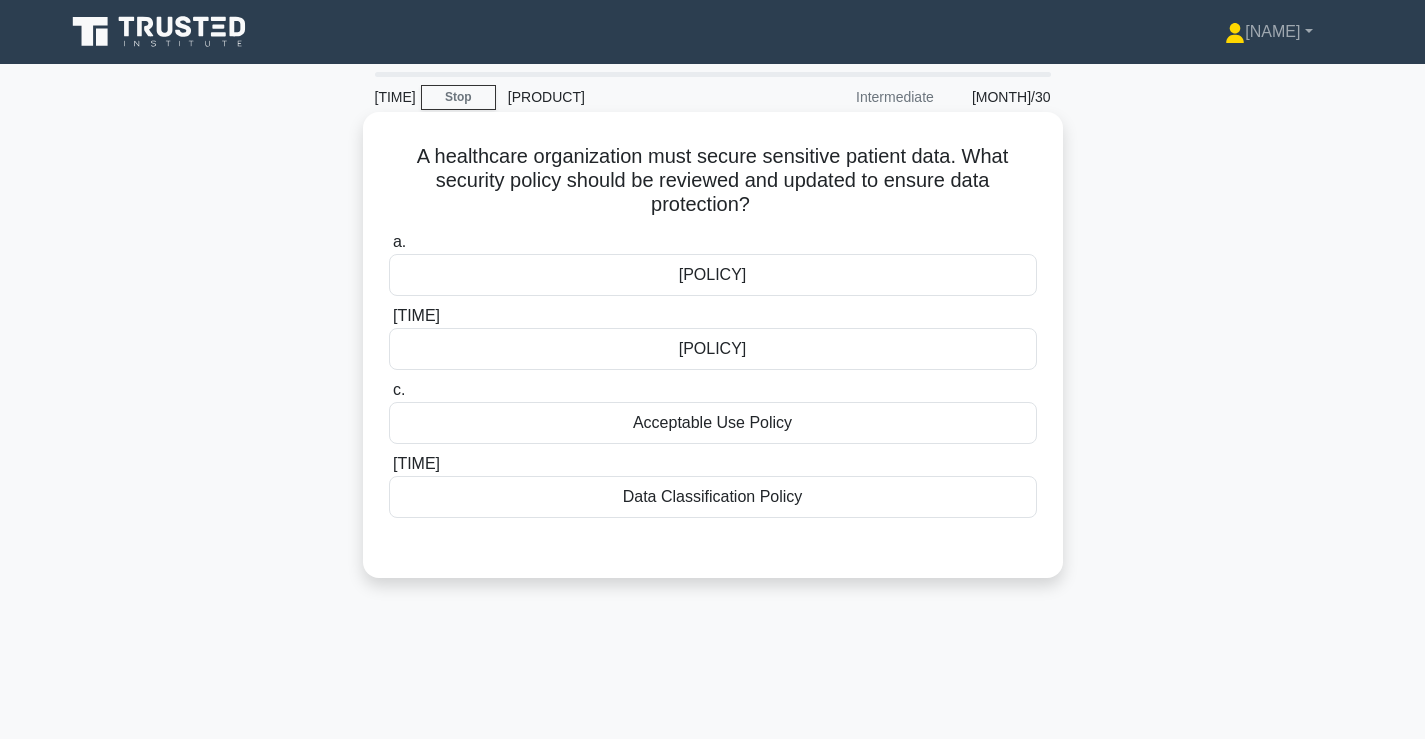 click on "A healthcare organization must secure sensitive patient data. What security policy should be reviewed and updated to ensure data protection?
.spinner_0XTQ{transform-origin:center;animation:spinner_y6GP .75s linear infinite}@keyframes spinner_y6GP{100%{transform:rotate(360deg)}}" at bounding box center [713, 181] 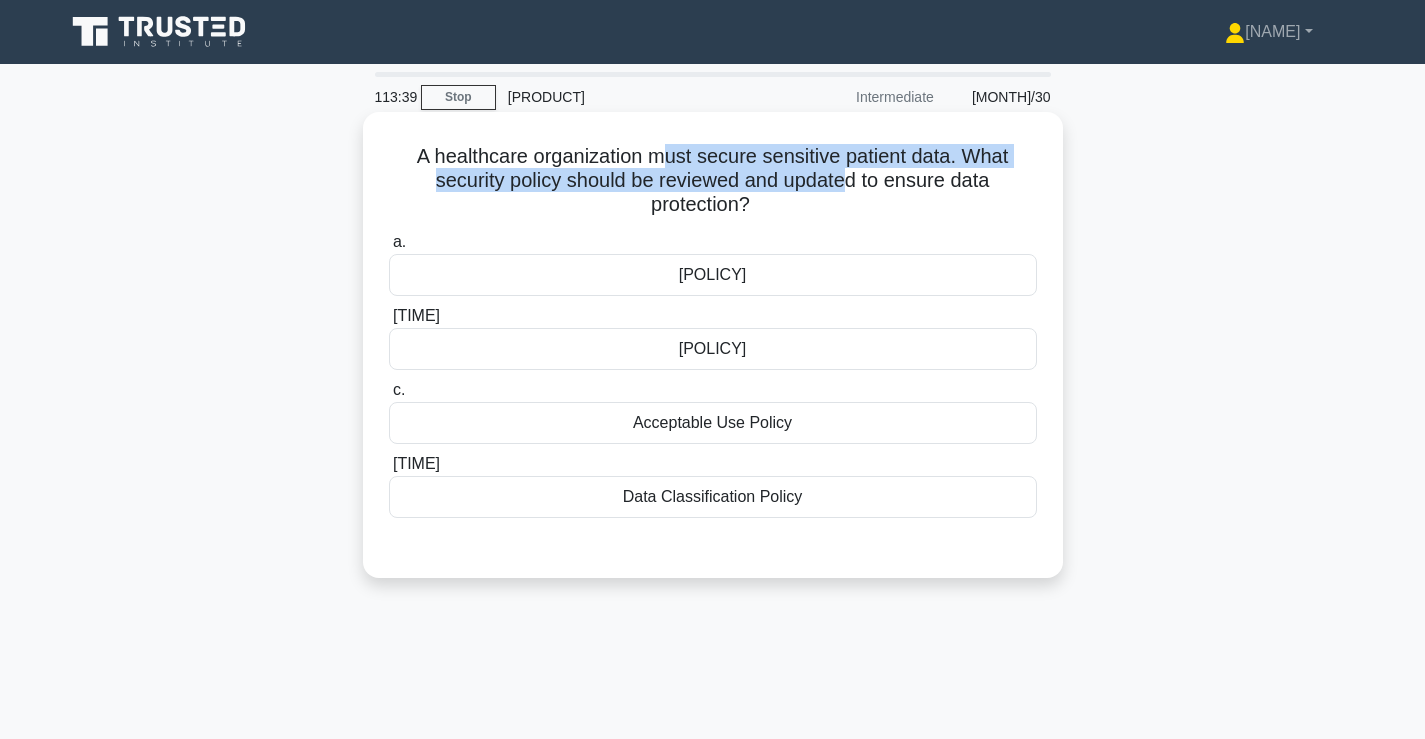 drag, startPoint x: 667, startPoint y: 155, endPoint x: 853, endPoint y: 192, distance: 189.64441 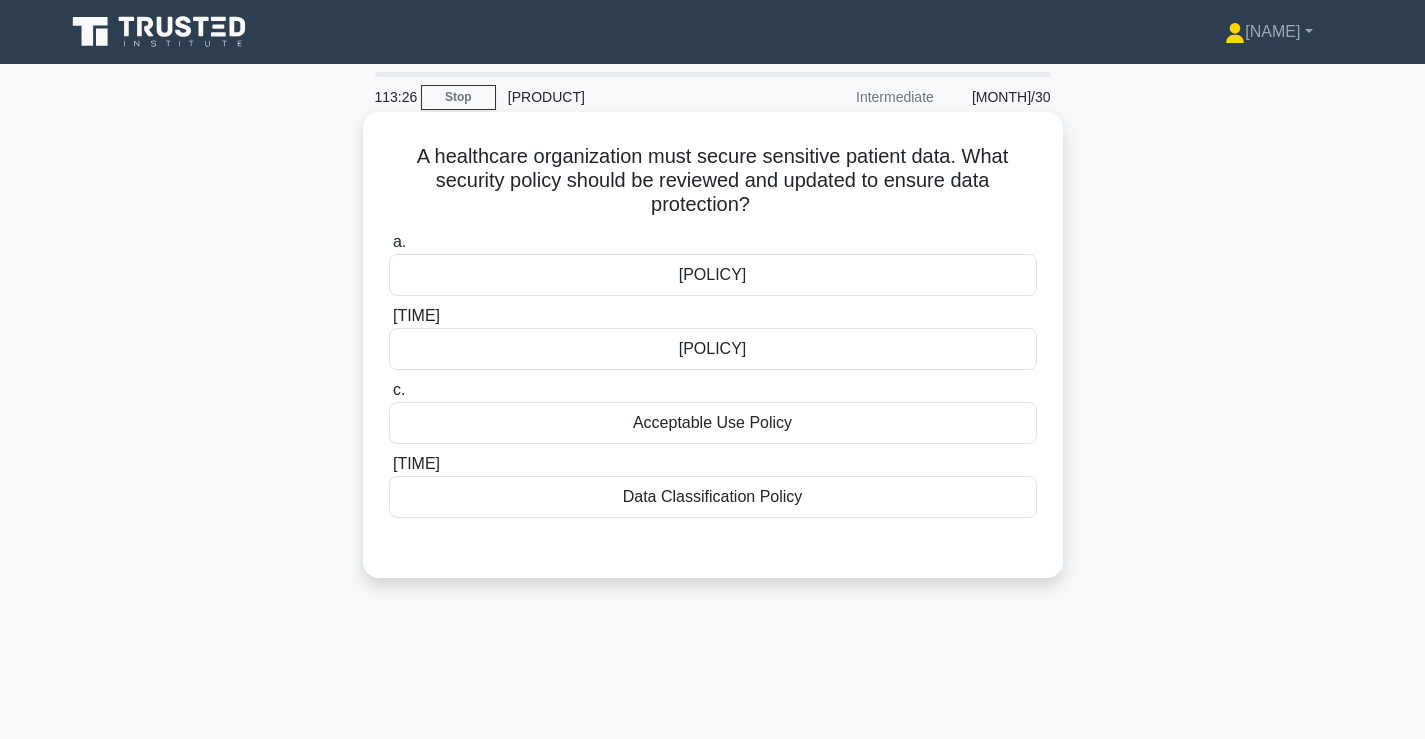 drag, startPoint x: 765, startPoint y: 179, endPoint x: 621, endPoint y: 163, distance: 144.88617 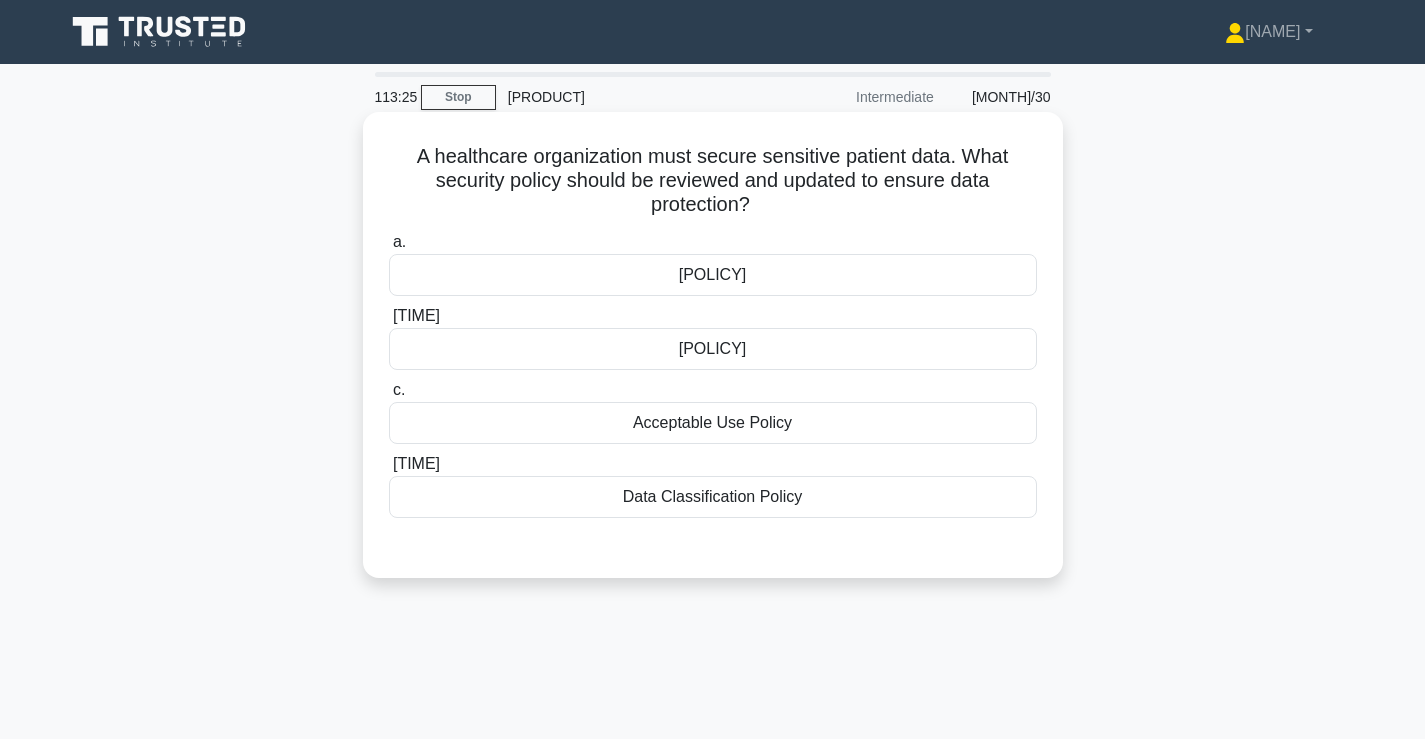 drag, startPoint x: 524, startPoint y: 136, endPoint x: 808, endPoint y: 213, distance: 294.2533 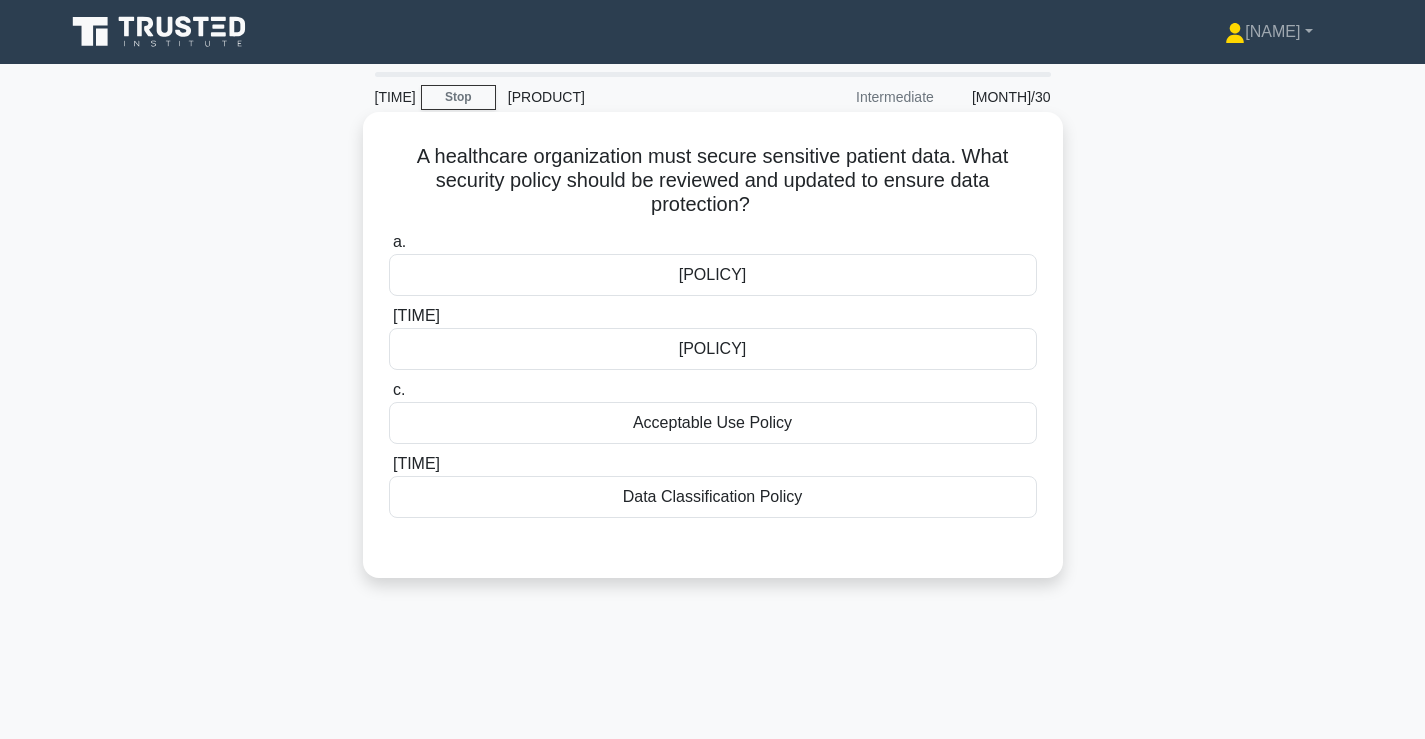drag, startPoint x: 809, startPoint y: 193, endPoint x: 565, endPoint y: 192, distance: 244.00204 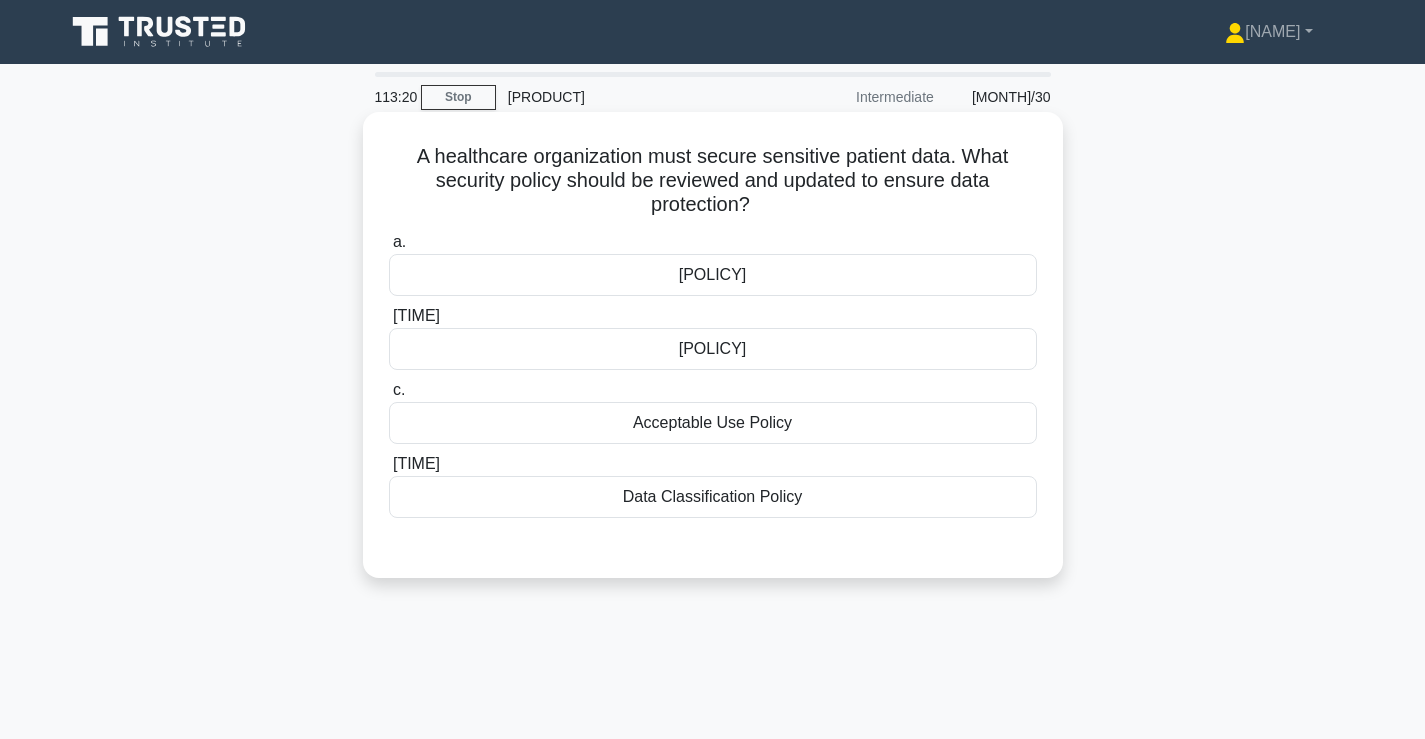 drag, startPoint x: 783, startPoint y: 206, endPoint x: 806, endPoint y: 165, distance: 47.010635 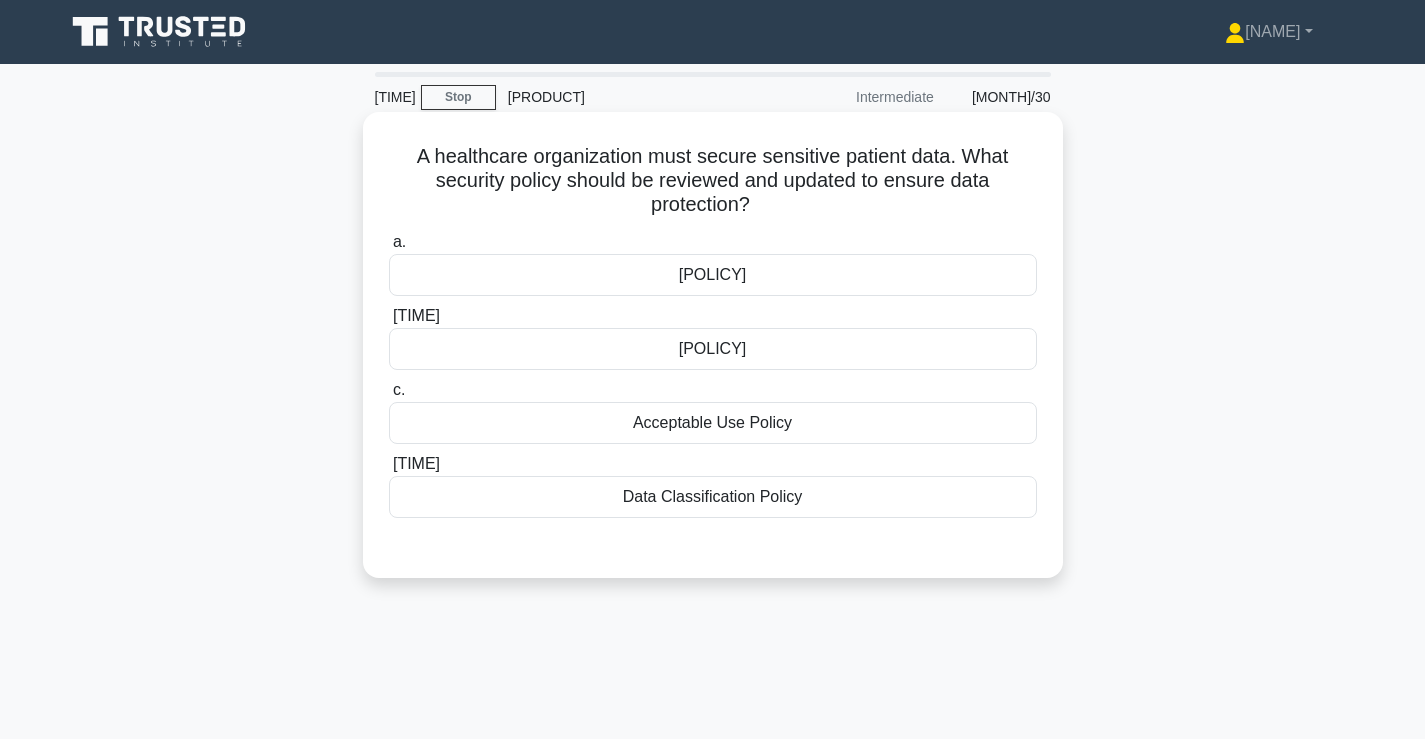 click on "A healthcare organization must secure sensitive patient data. What security policy should be reviewed and updated to ensure data protection?
.spinner_0XTQ{transform-origin:center;animation:spinner_y6GP .75s linear infinite}@keyframes spinner_y6GP{100%{transform:rotate(360deg)}}" at bounding box center [713, 181] 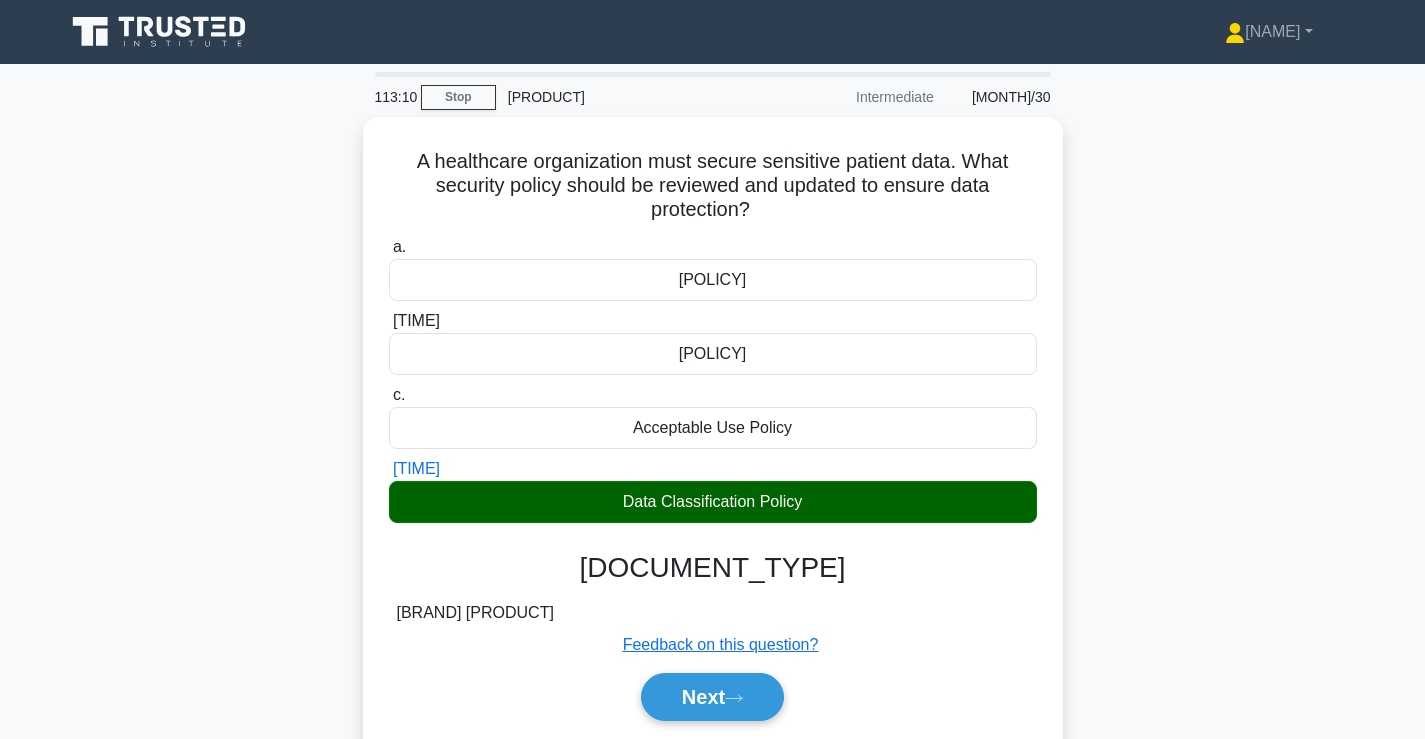 scroll, scrollTop: 341, scrollLeft: 0, axis: vertical 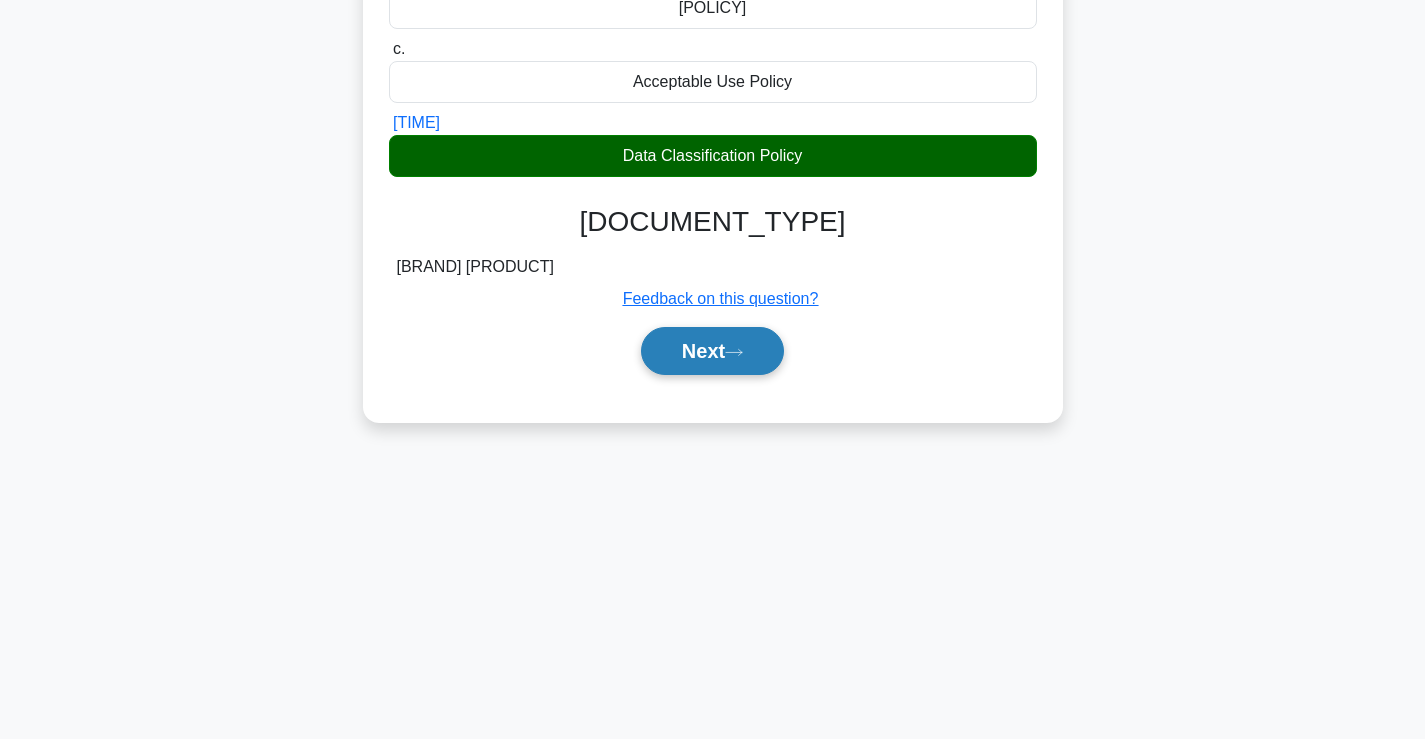 click at bounding box center (734, 352) 